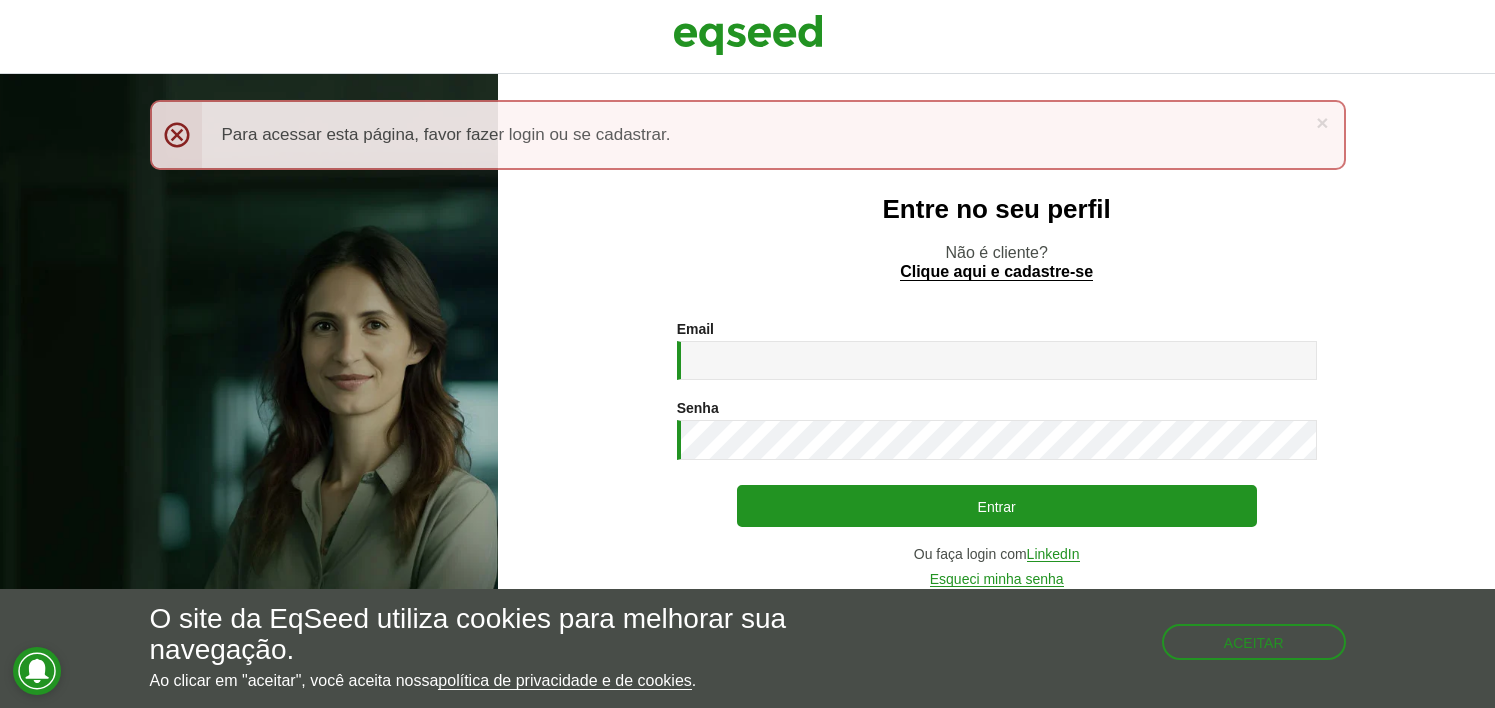 scroll, scrollTop: 0, scrollLeft: 0, axis: both 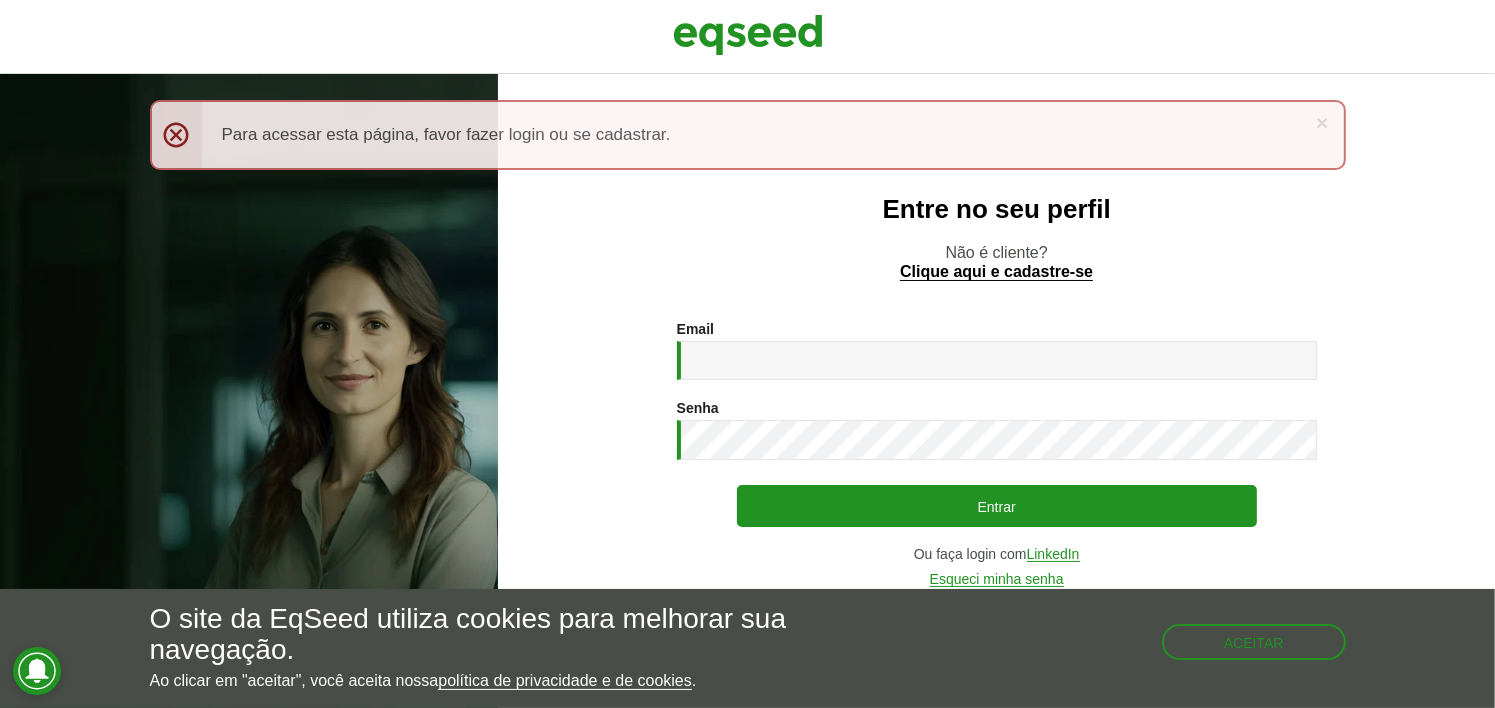 click on "Email  *
Digite seu endereço de e-mail.   Senha  *
Digite a senha que será usada em conjunto com seu e-mail.
Entrar
Ou faça login com  LinkedIn Esqueci minha senha" at bounding box center [997, 454] 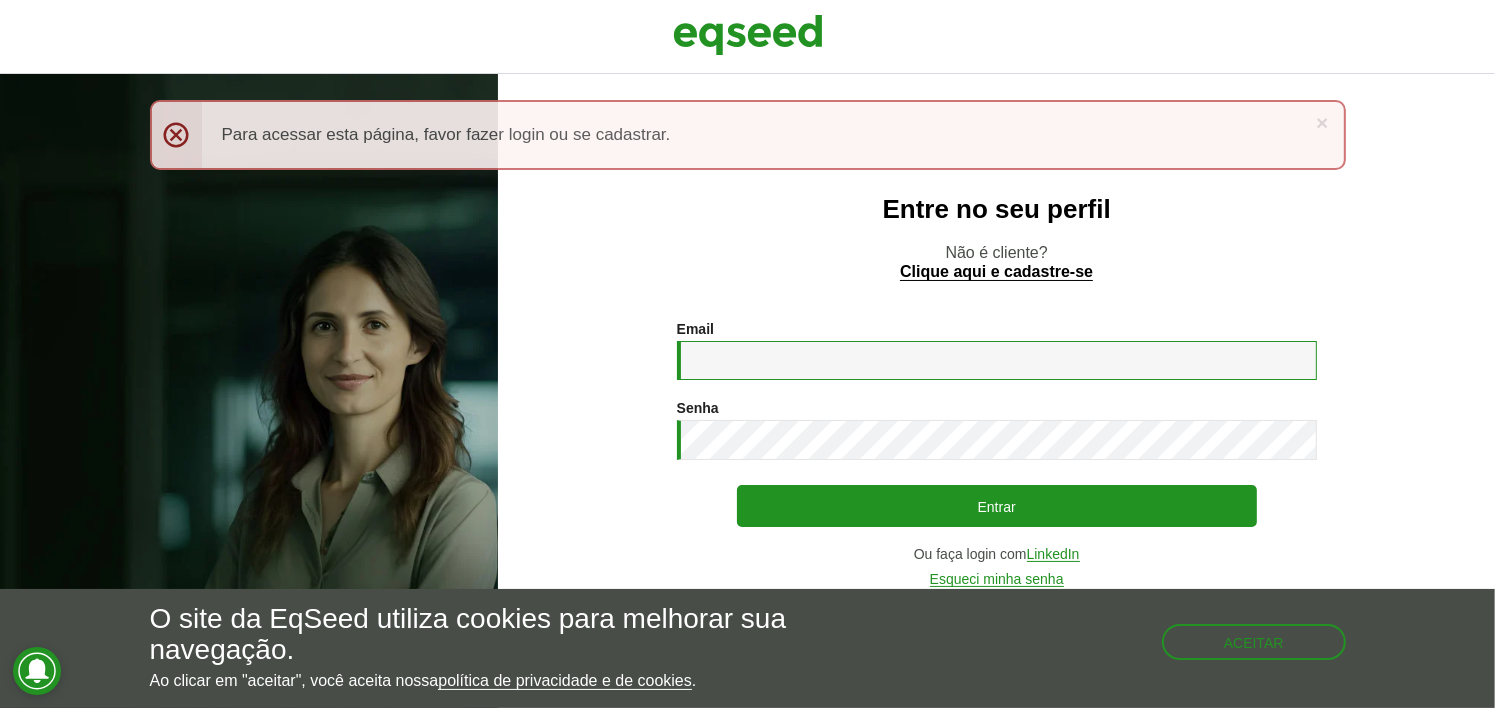 click on "Email  *" at bounding box center (997, 360) 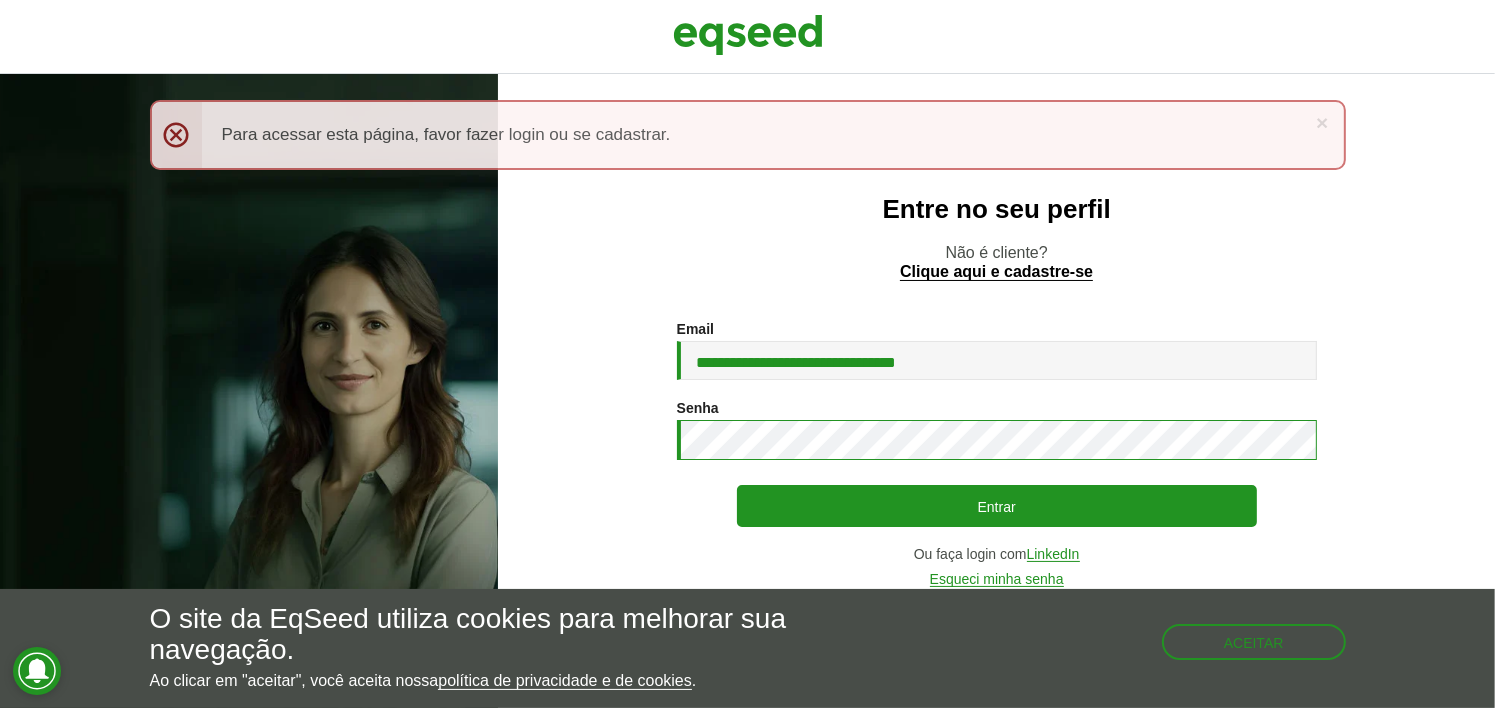 click on "Entrar" at bounding box center (997, 506) 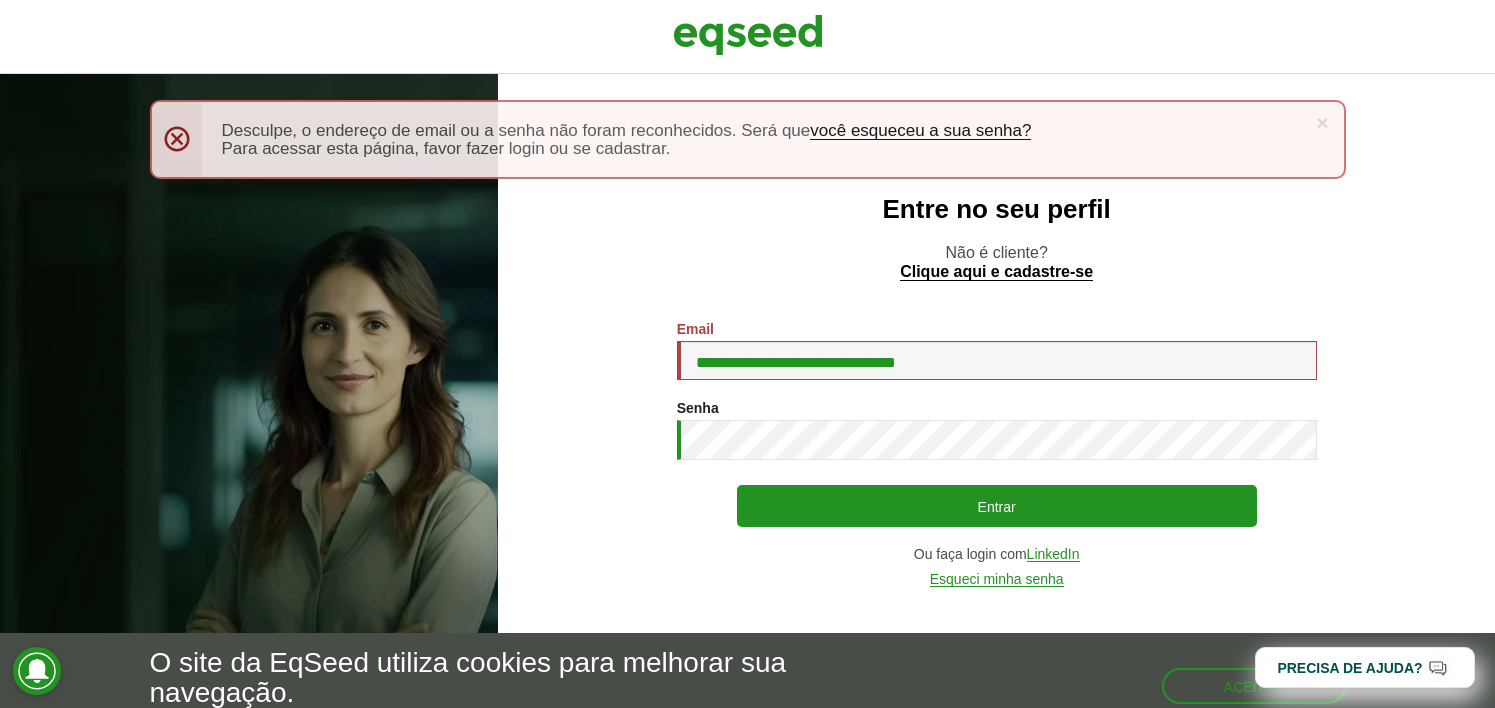 scroll, scrollTop: 0, scrollLeft: 0, axis: both 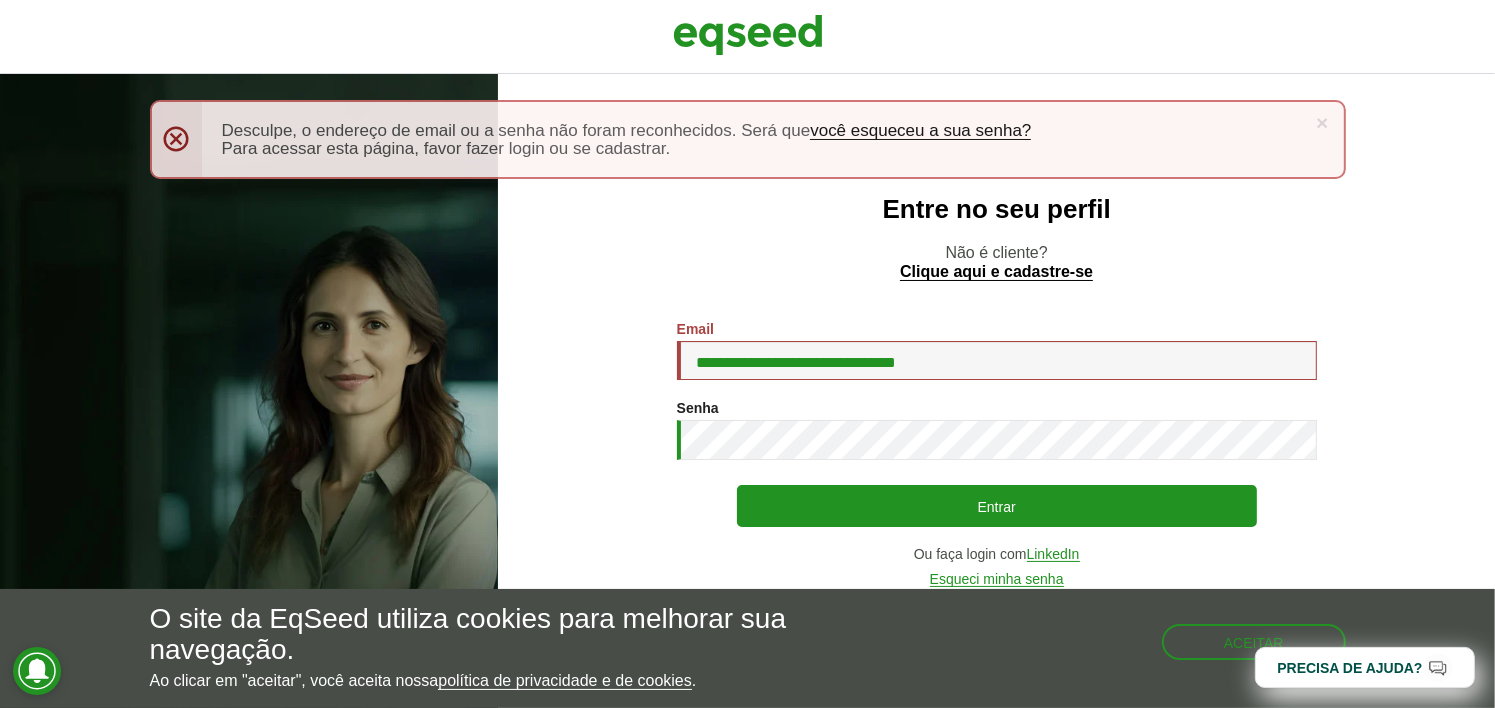 click on "**********" at bounding box center [997, 454] 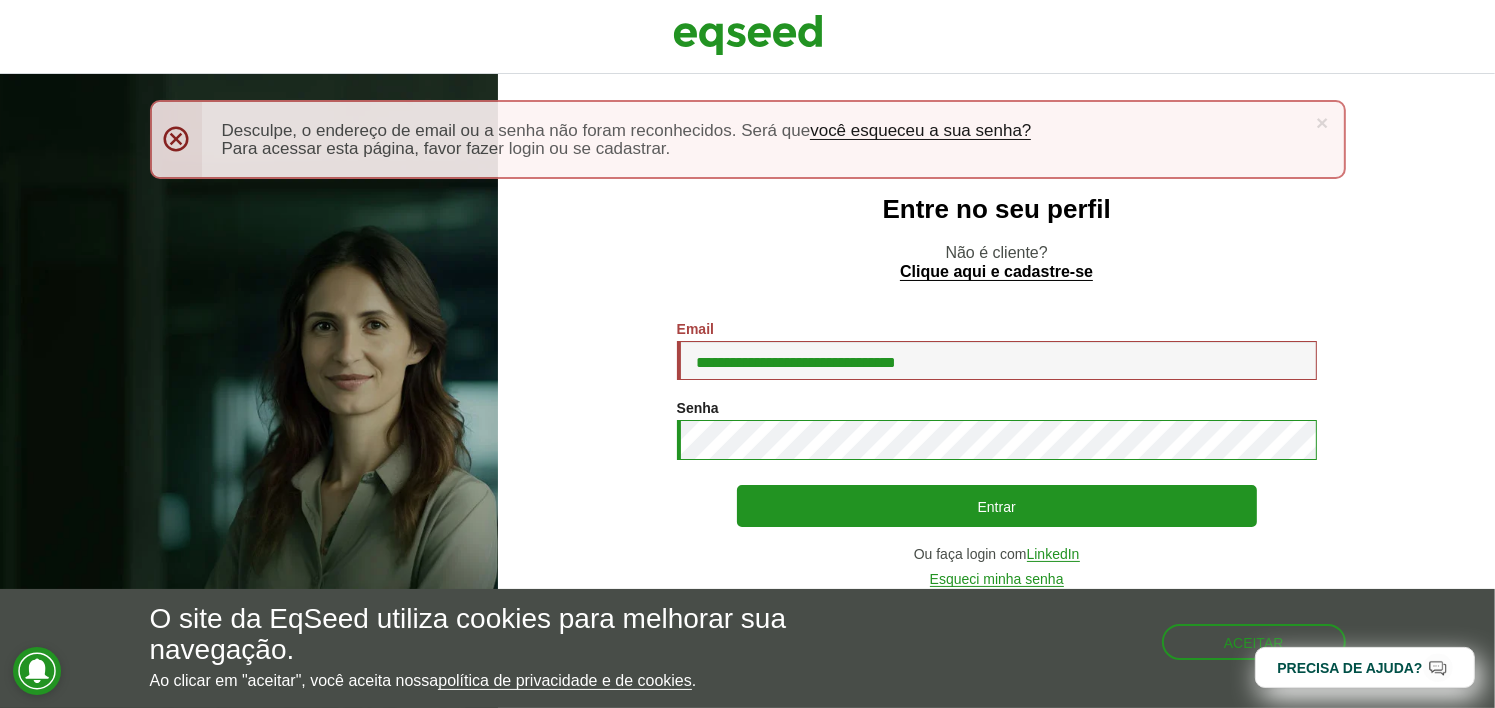 click on "Entrar" at bounding box center [997, 506] 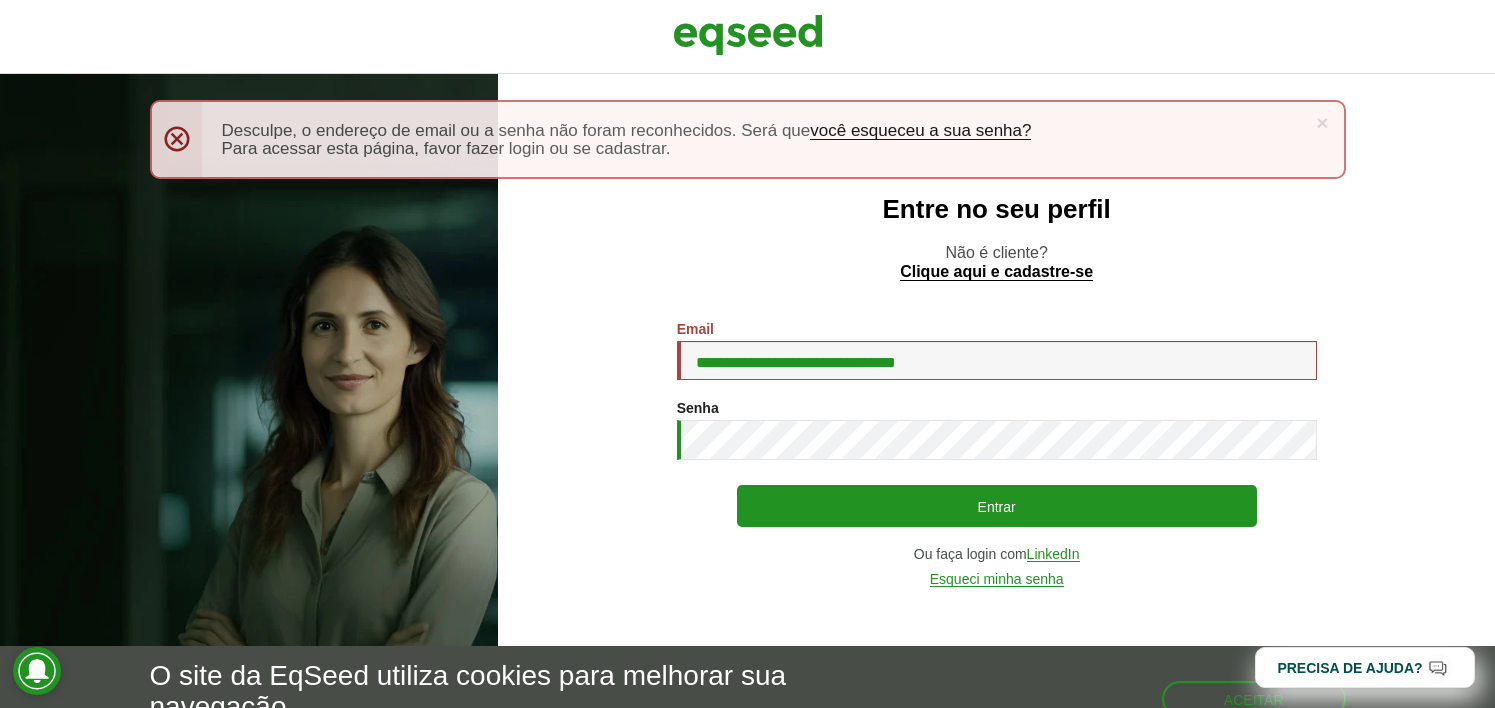 scroll, scrollTop: 0, scrollLeft: 0, axis: both 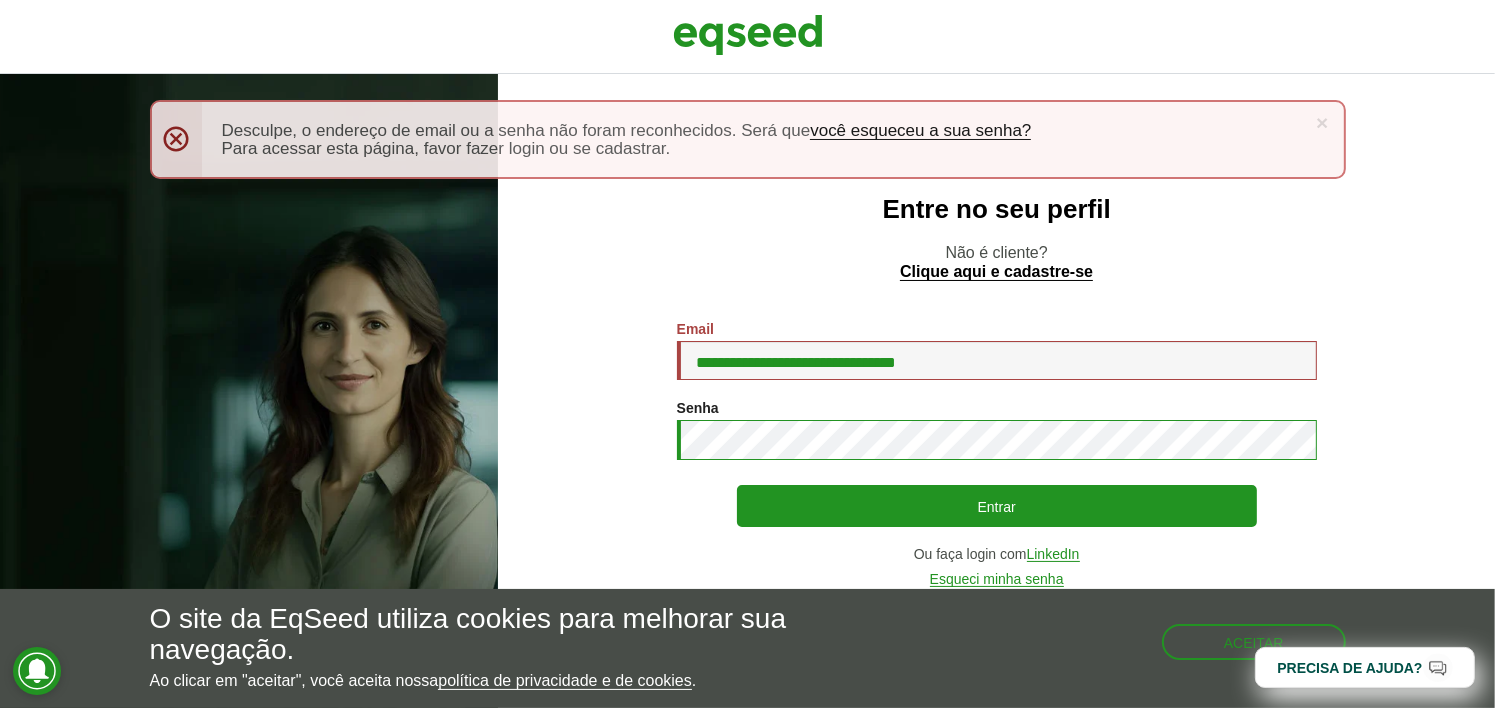click on "Entrar" at bounding box center [997, 506] 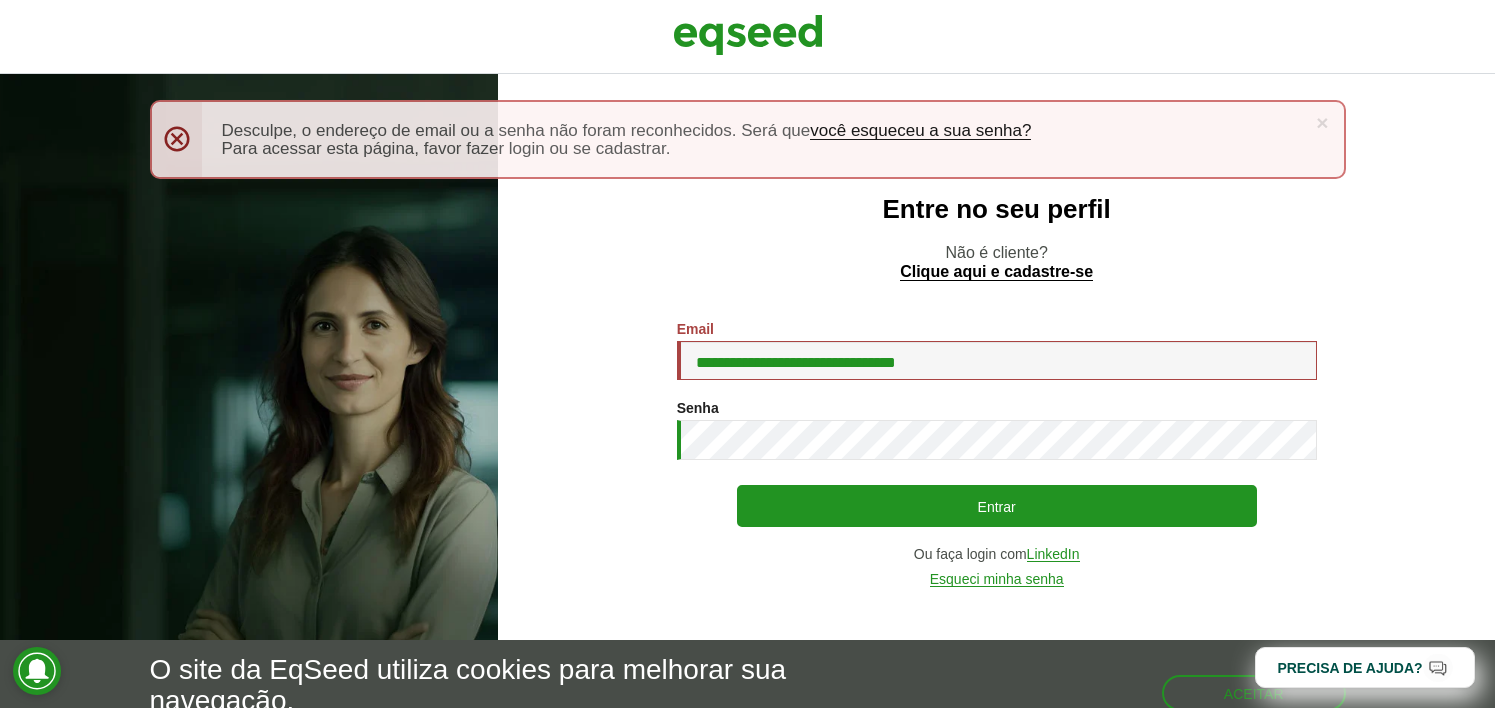 scroll, scrollTop: 0, scrollLeft: 0, axis: both 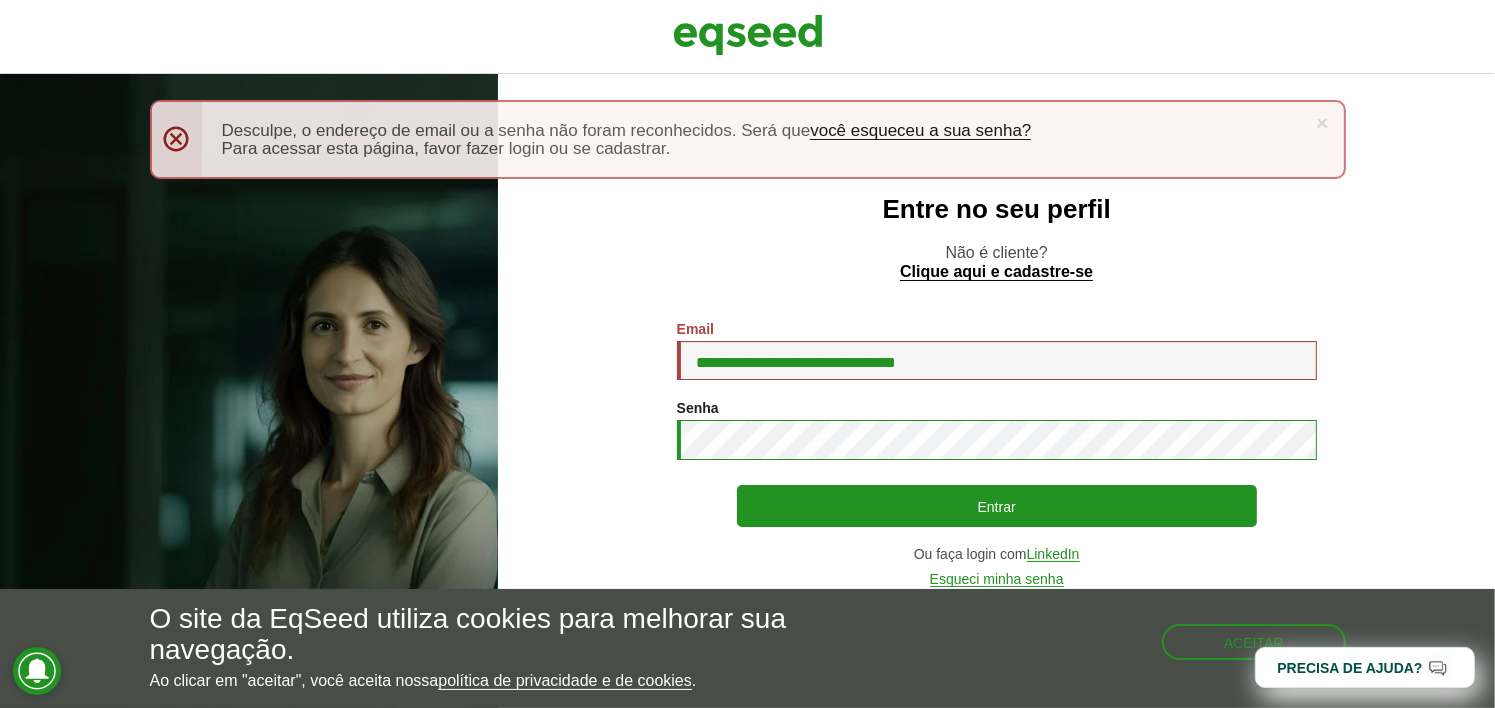 click on "Entrar" at bounding box center (997, 506) 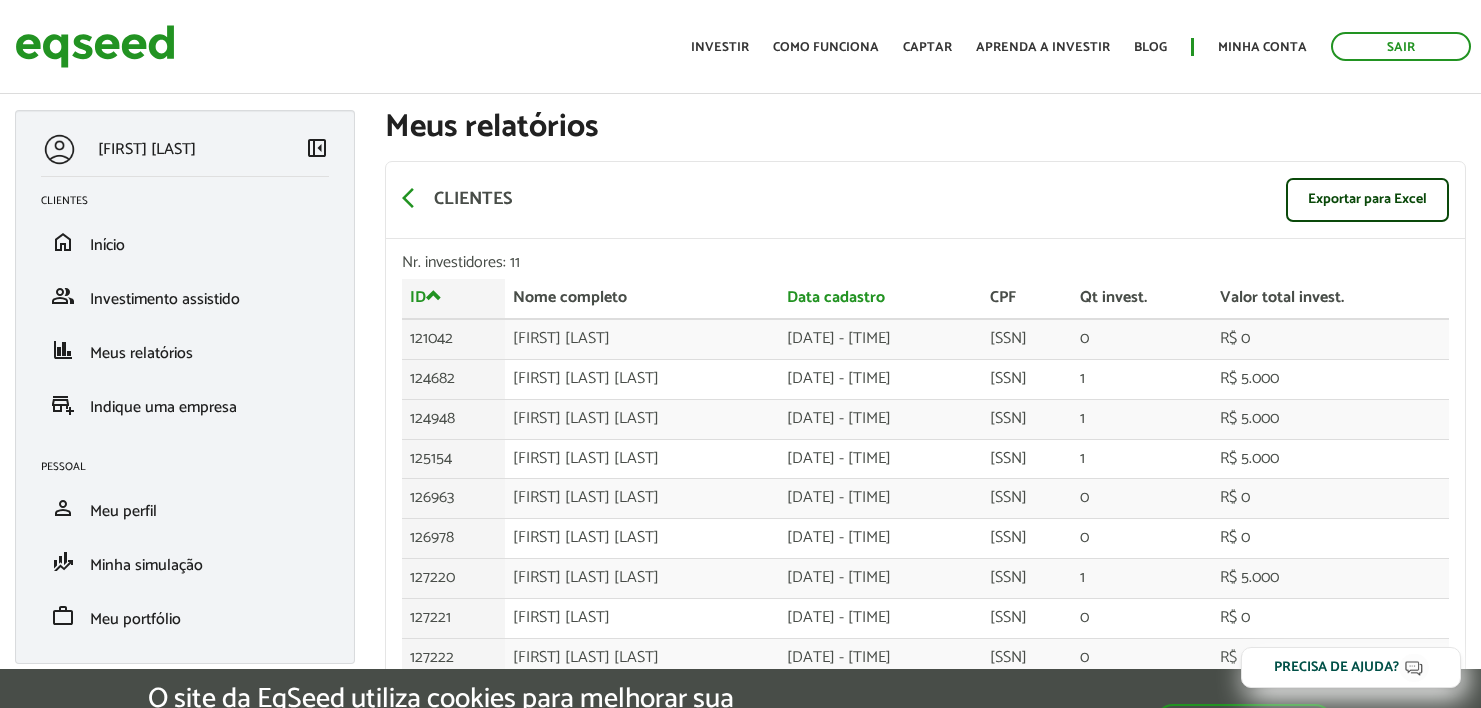 scroll, scrollTop: 0, scrollLeft: 0, axis: both 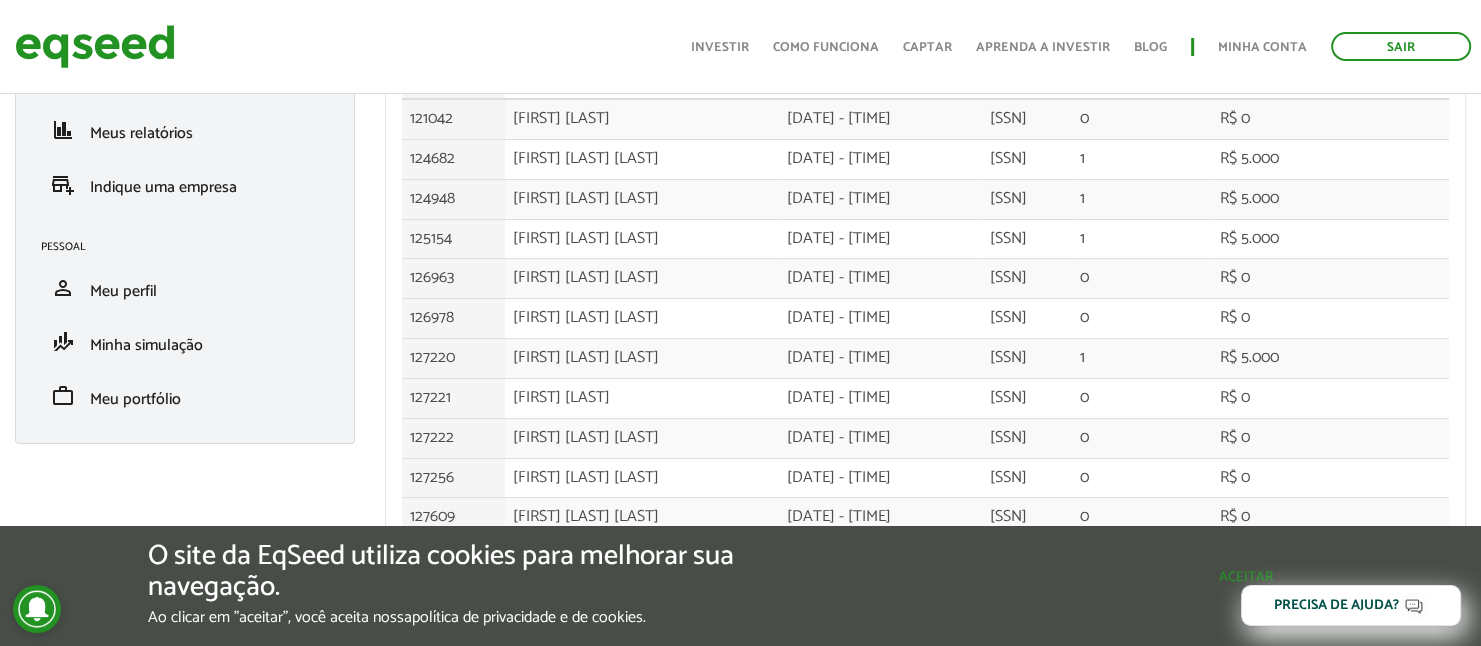 drag, startPoint x: 1187, startPoint y: 574, endPoint x: 1169, endPoint y: 558, distance: 24.083189 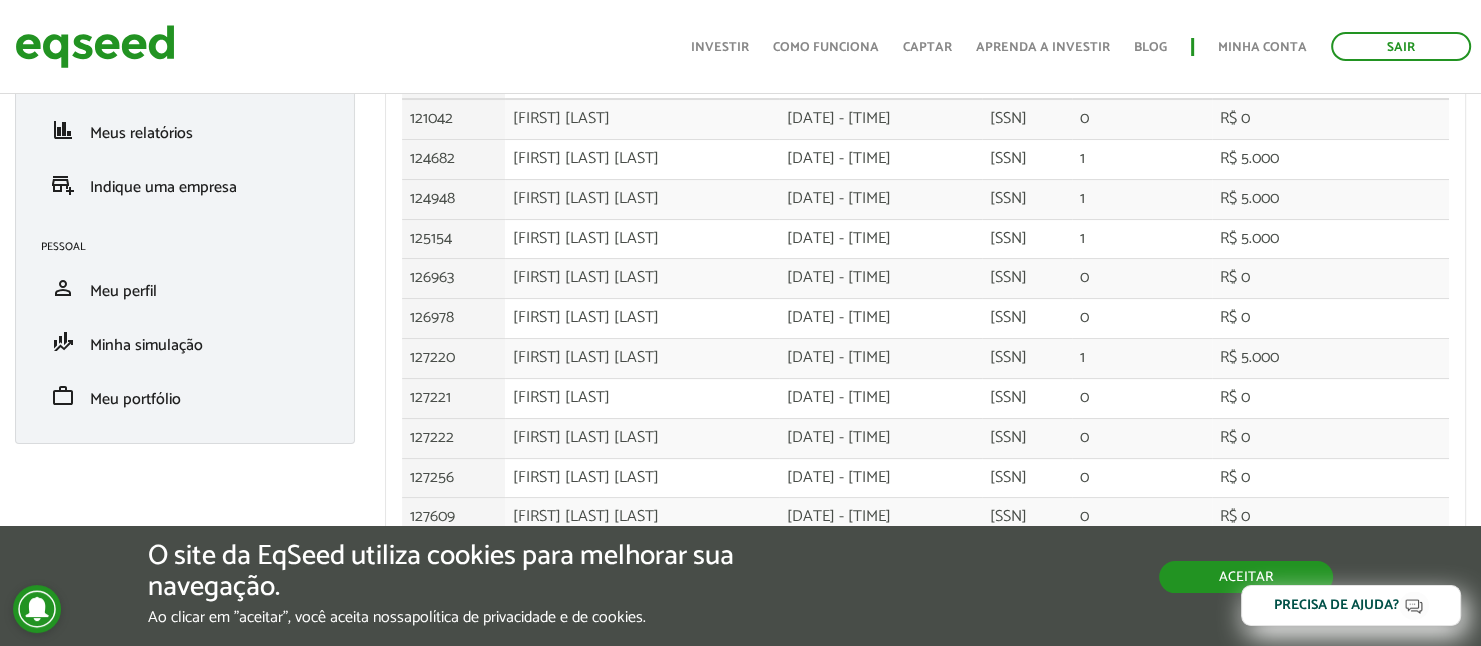 click on "Aceitar" at bounding box center (1246, 577) 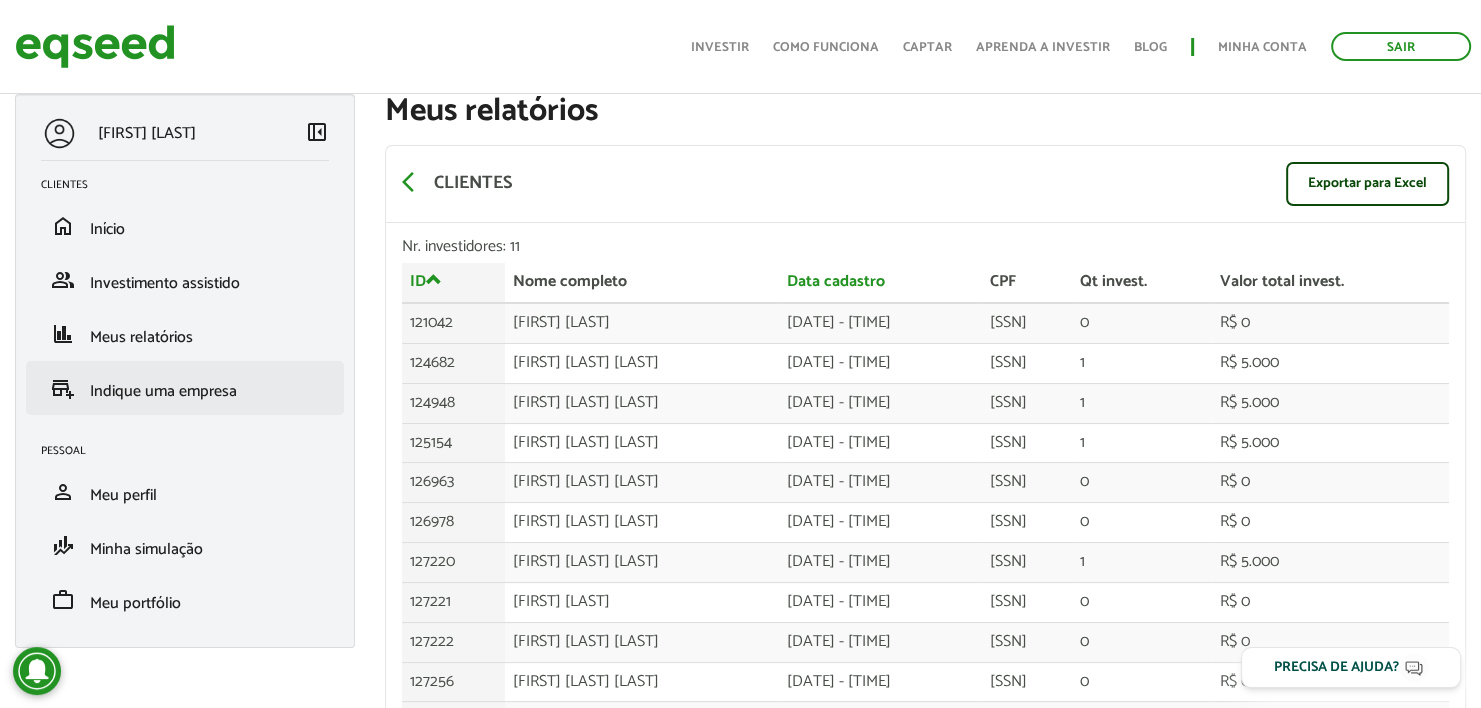 scroll, scrollTop: 15, scrollLeft: 0, axis: vertical 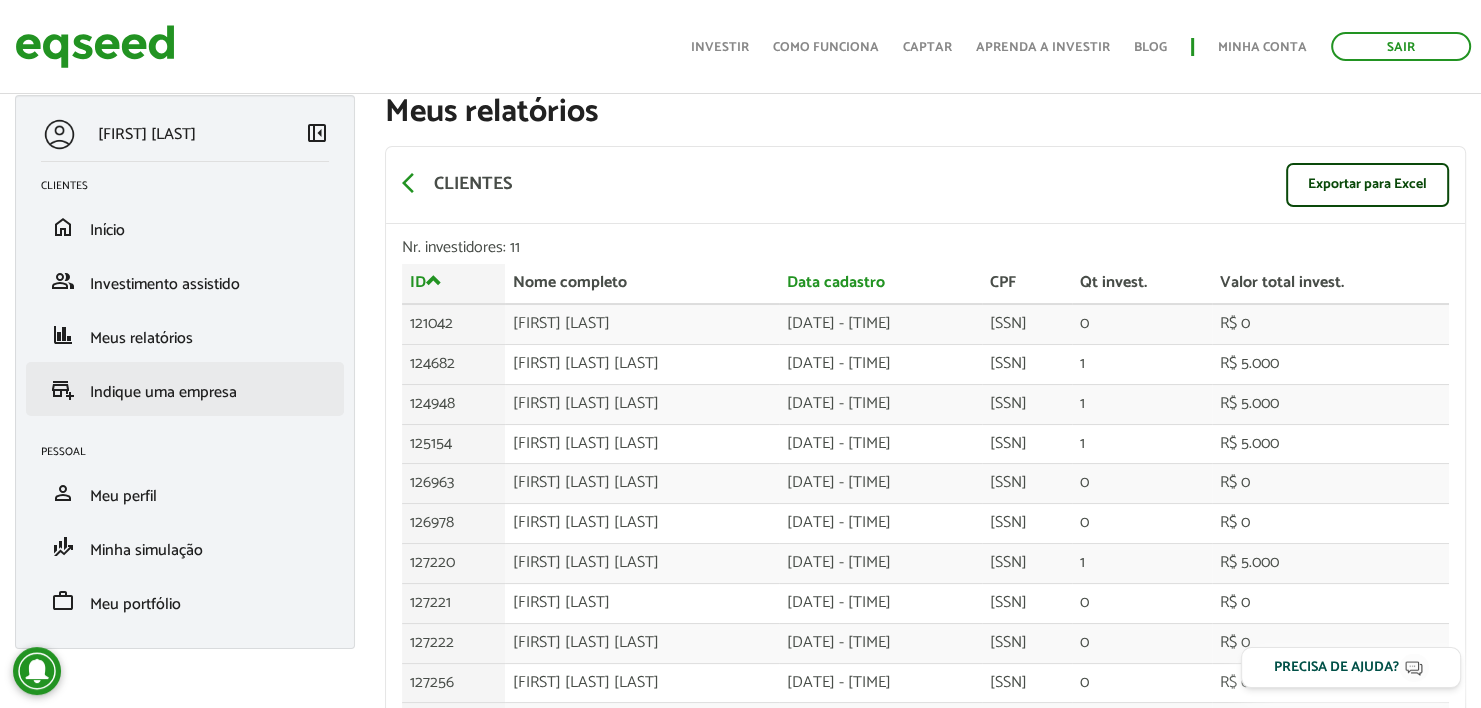 click on "add_business Indique uma empresa" at bounding box center [185, 389] 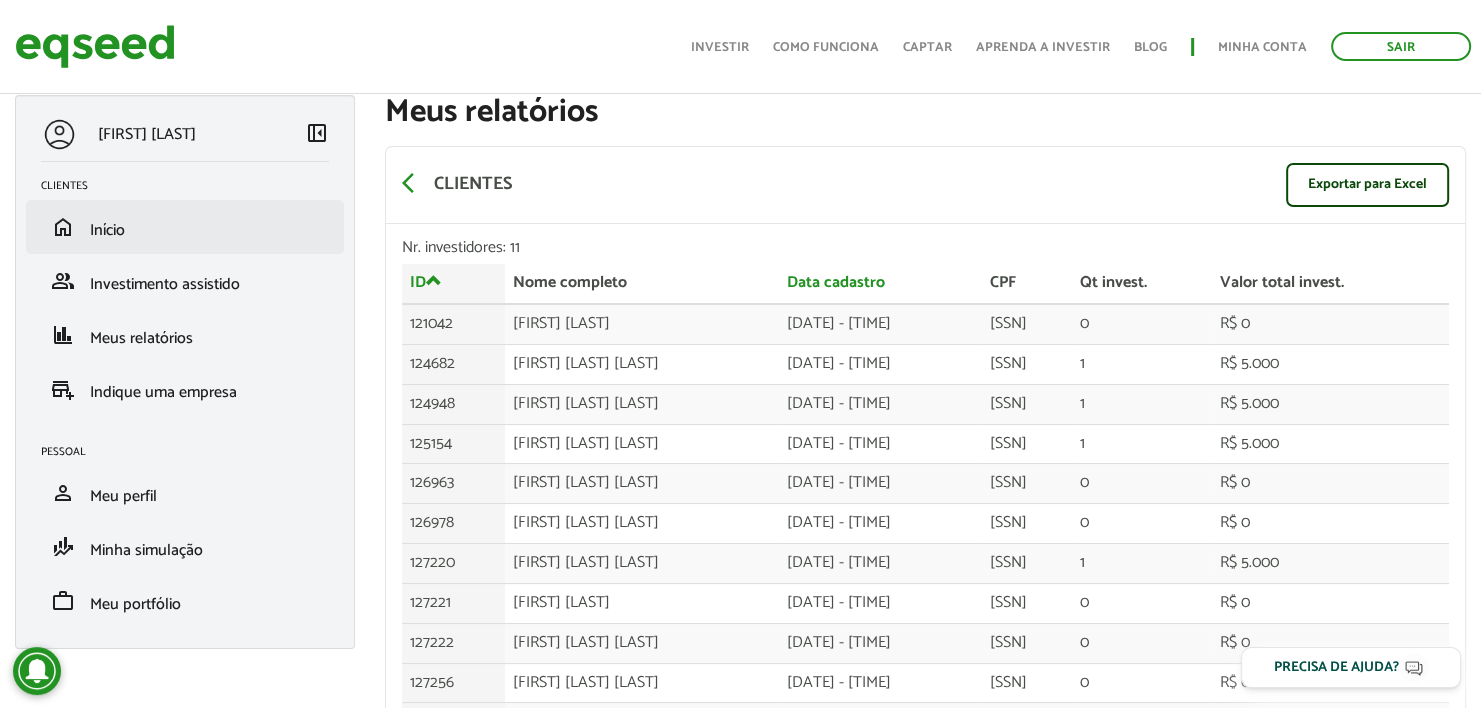 click on "home Início" at bounding box center [185, 227] 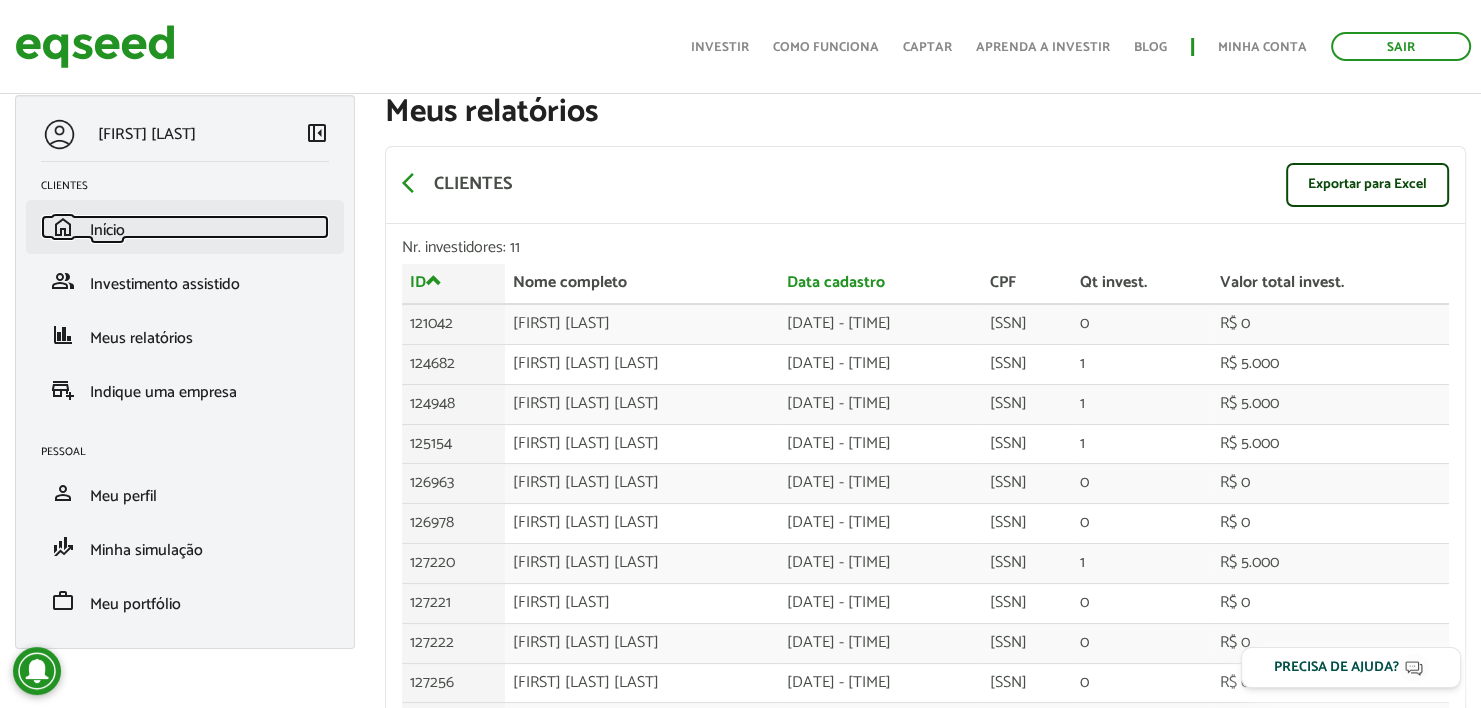 click on "home Início" at bounding box center (185, 227) 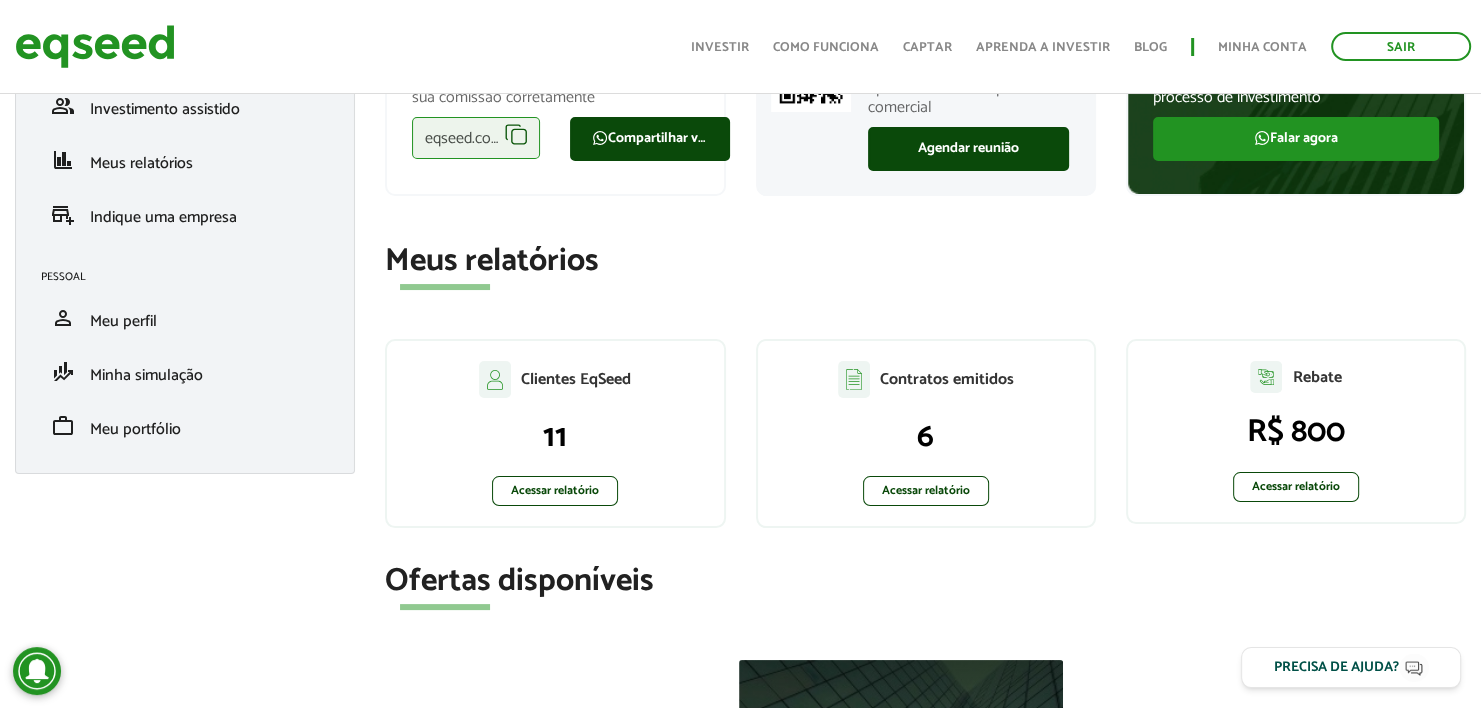 scroll, scrollTop: 347, scrollLeft: 0, axis: vertical 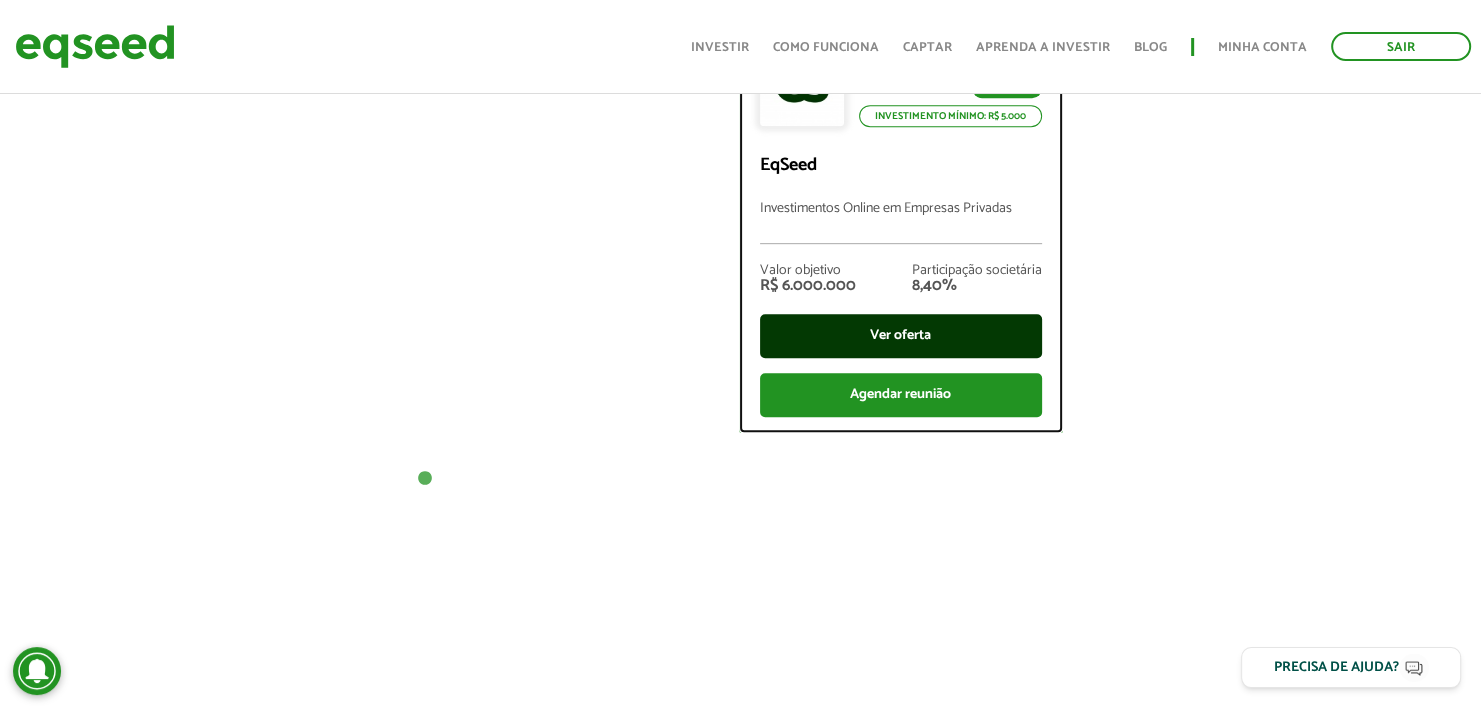 click on "Ver oferta" at bounding box center [901, 336] 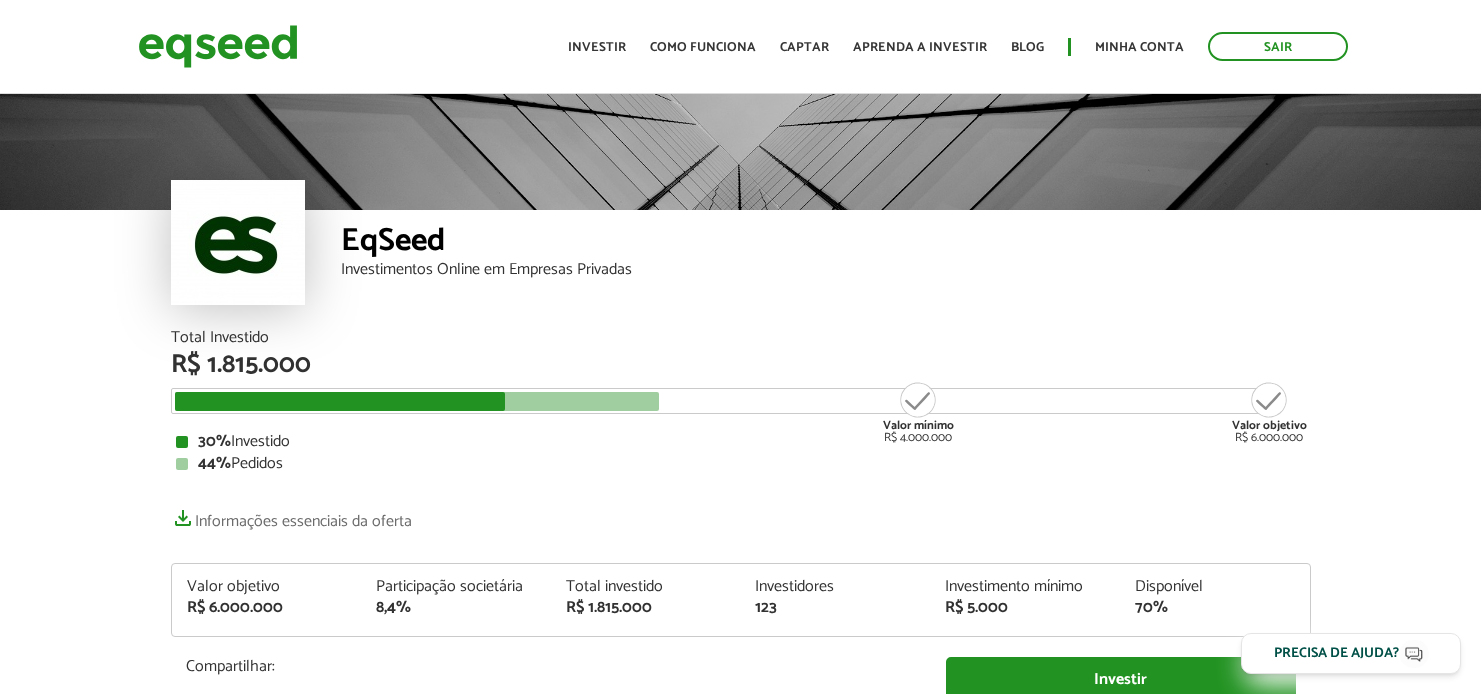 scroll, scrollTop: 0, scrollLeft: 0, axis: both 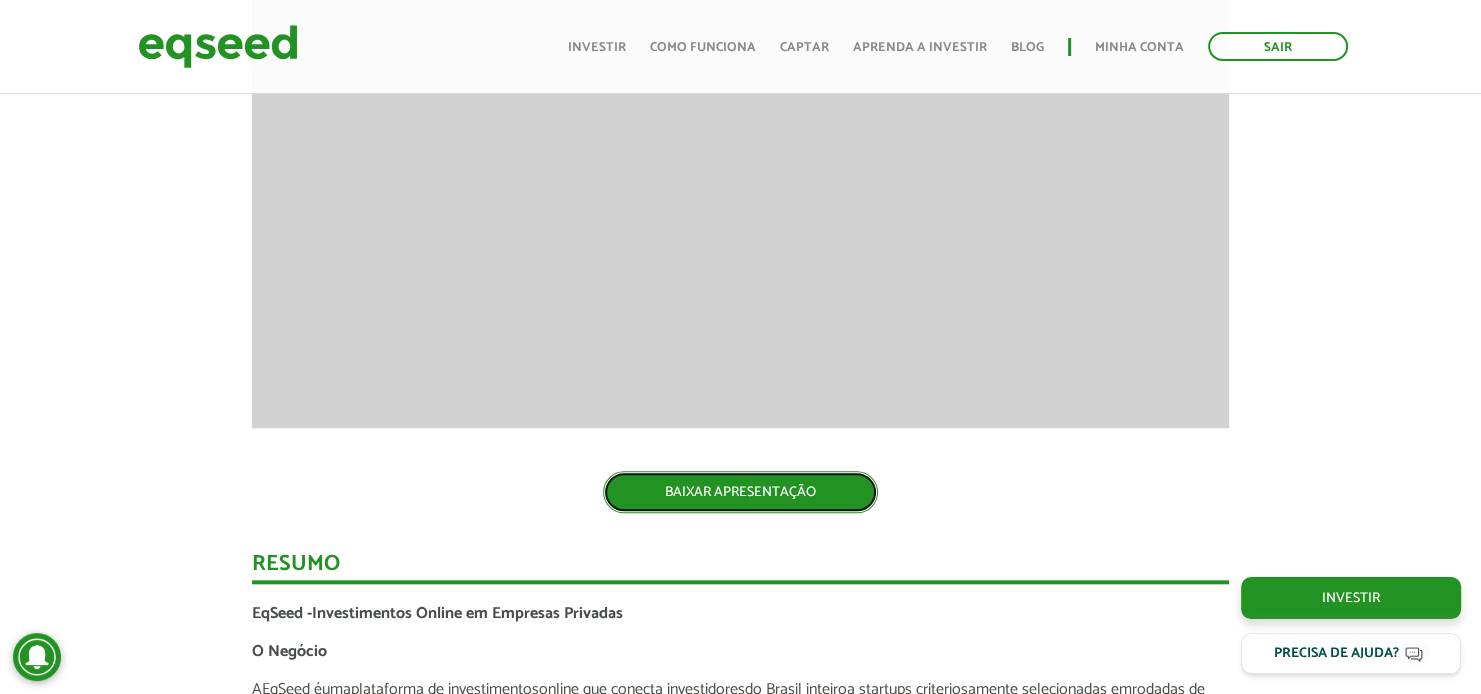 click on "BAIXAR APRESENTAÇÃO" at bounding box center [740, 492] 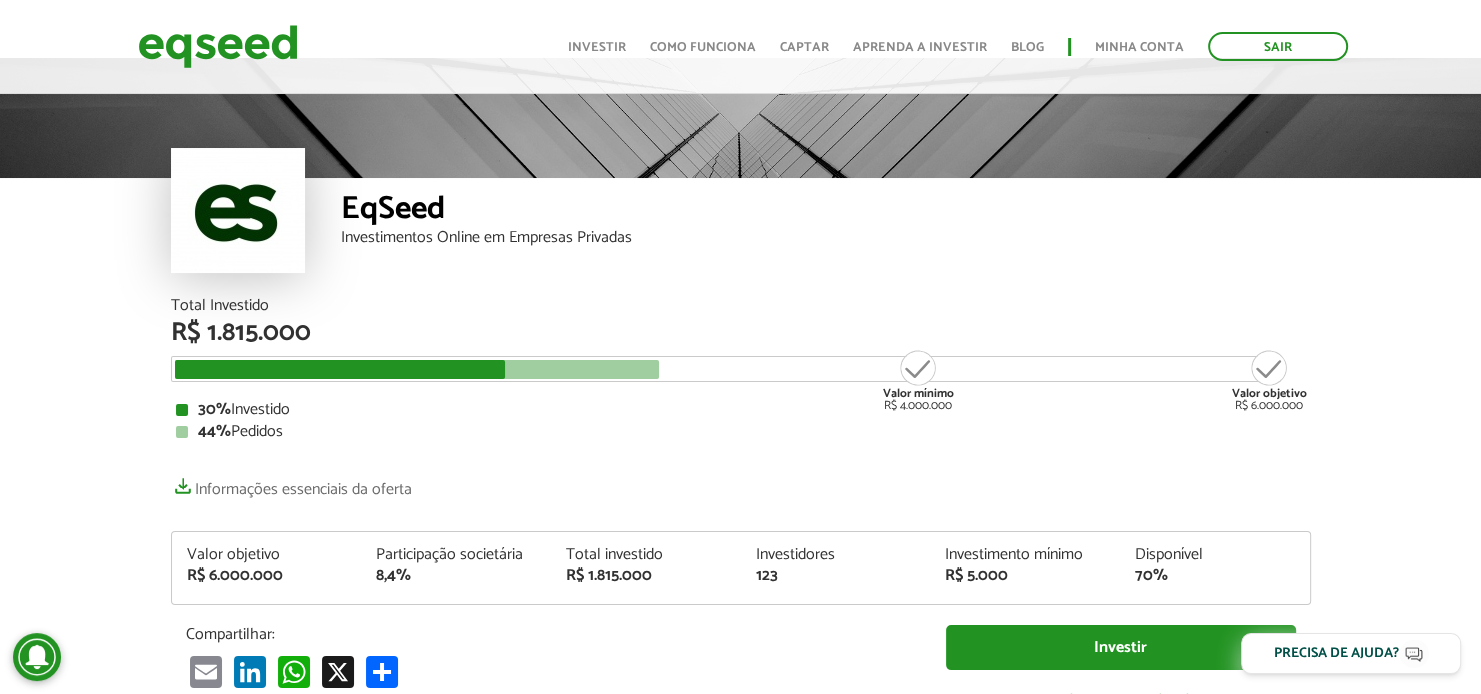 scroll, scrollTop: 0, scrollLeft: 0, axis: both 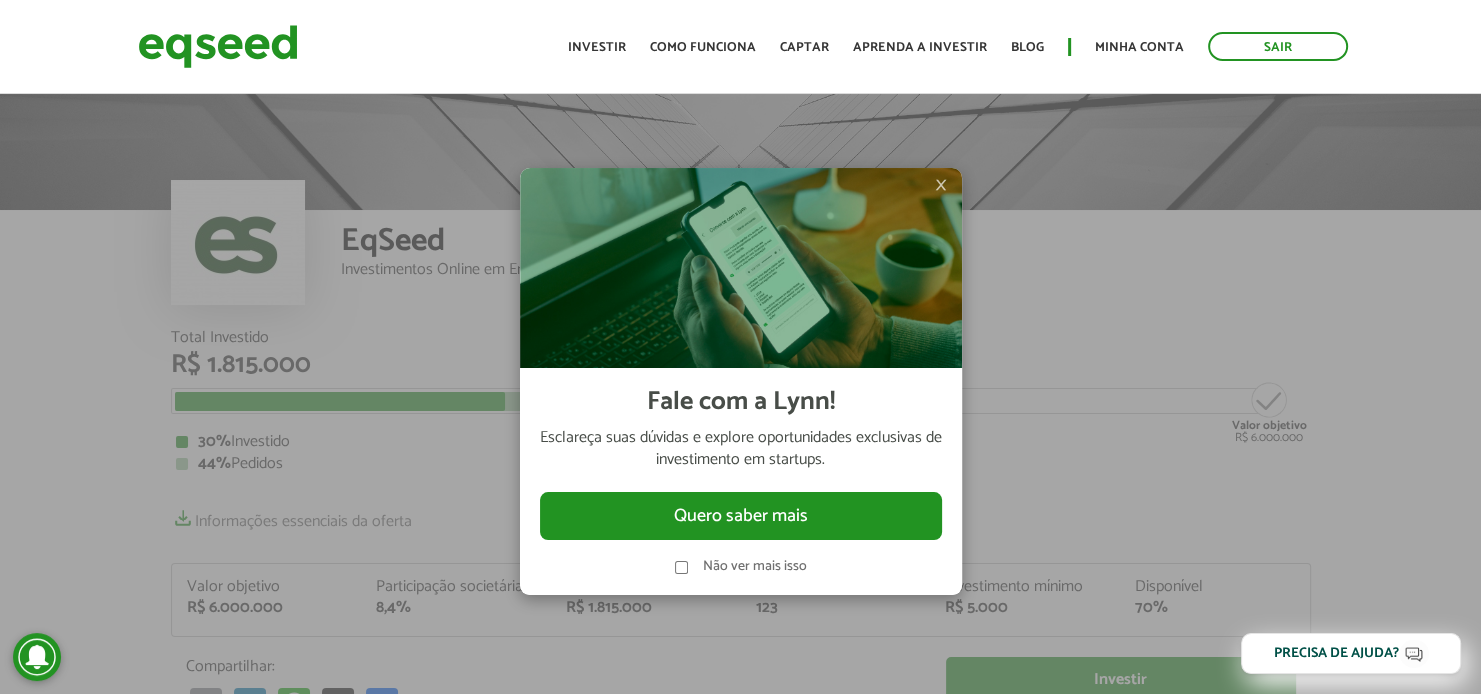 click on "×" at bounding box center [941, 185] 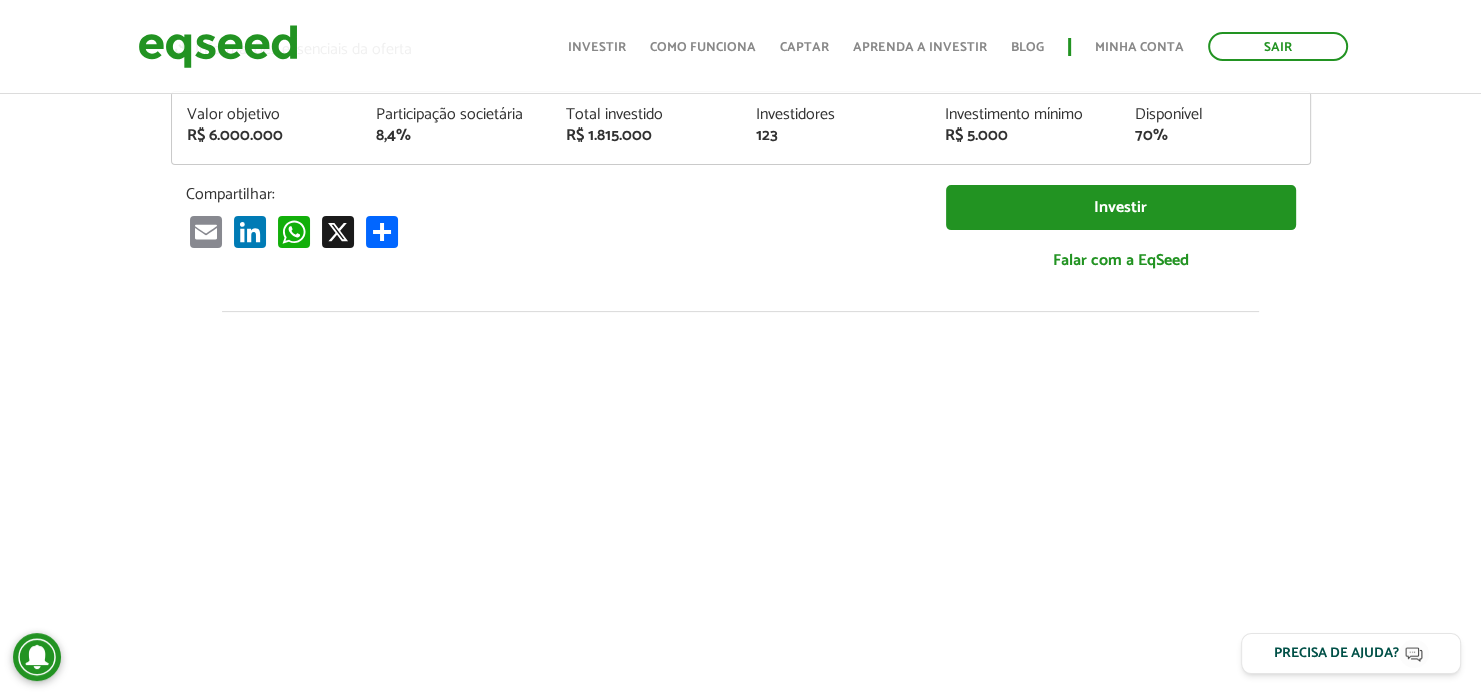 scroll, scrollTop: 392, scrollLeft: 0, axis: vertical 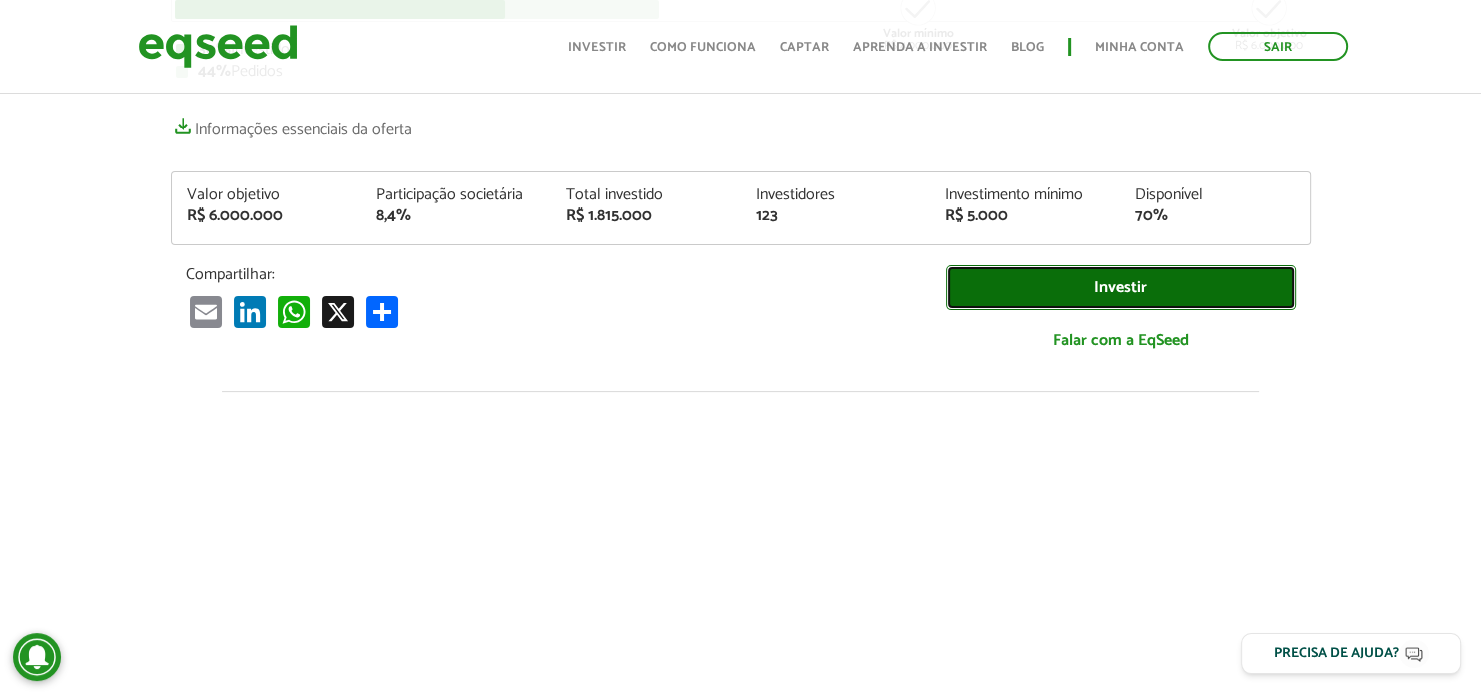 click on "Investir" at bounding box center [1121, 287] 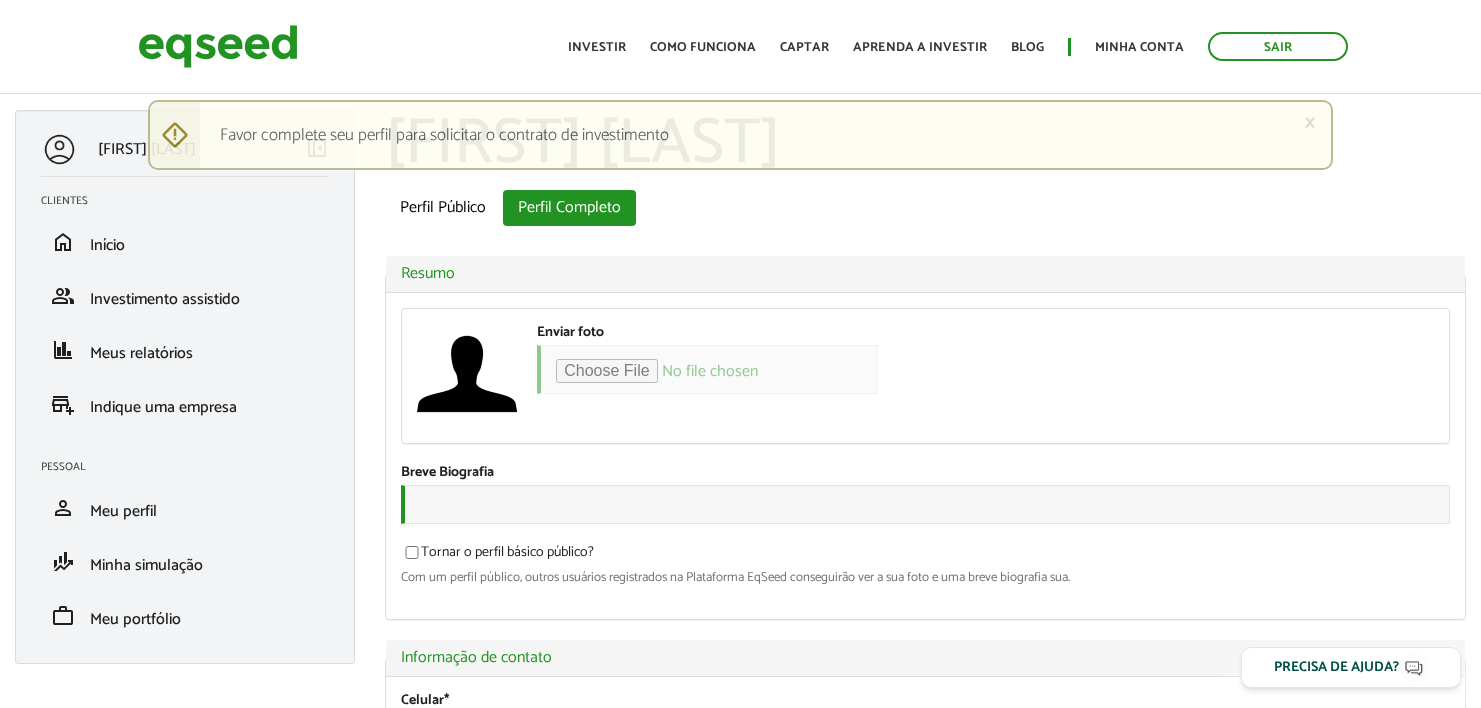 scroll, scrollTop: 0, scrollLeft: 0, axis: both 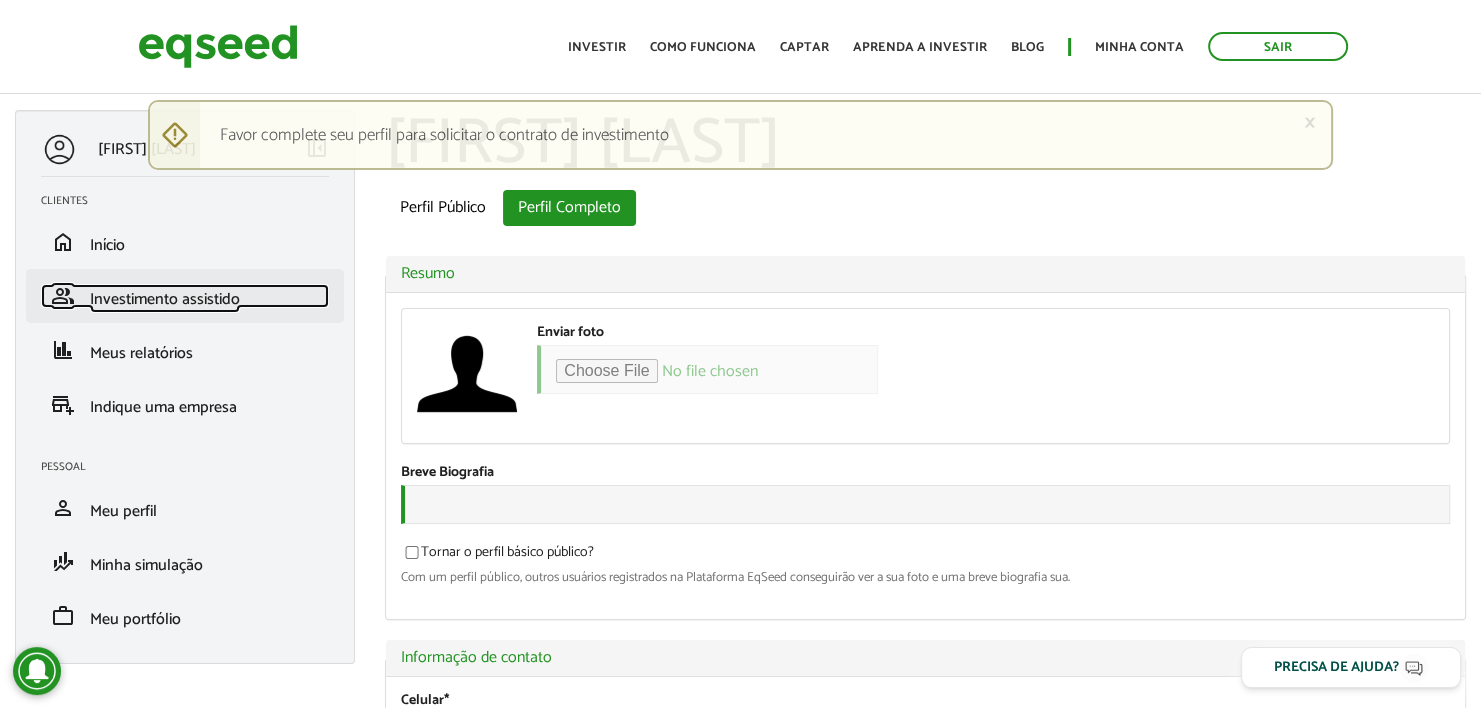 click on "Investimento assistido" at bounding box center (165, 299) 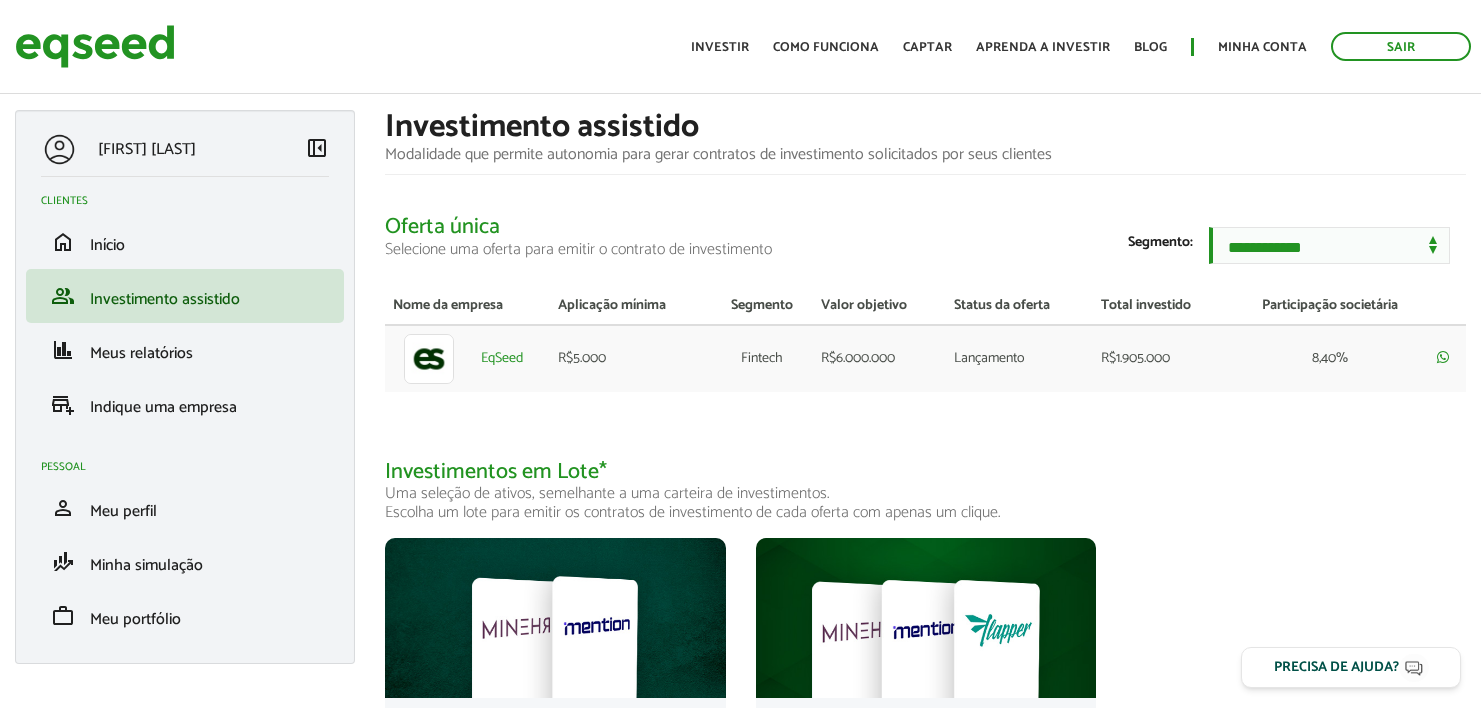 scroll, scrollTop: 0, scrollLeft: 0, axis: both 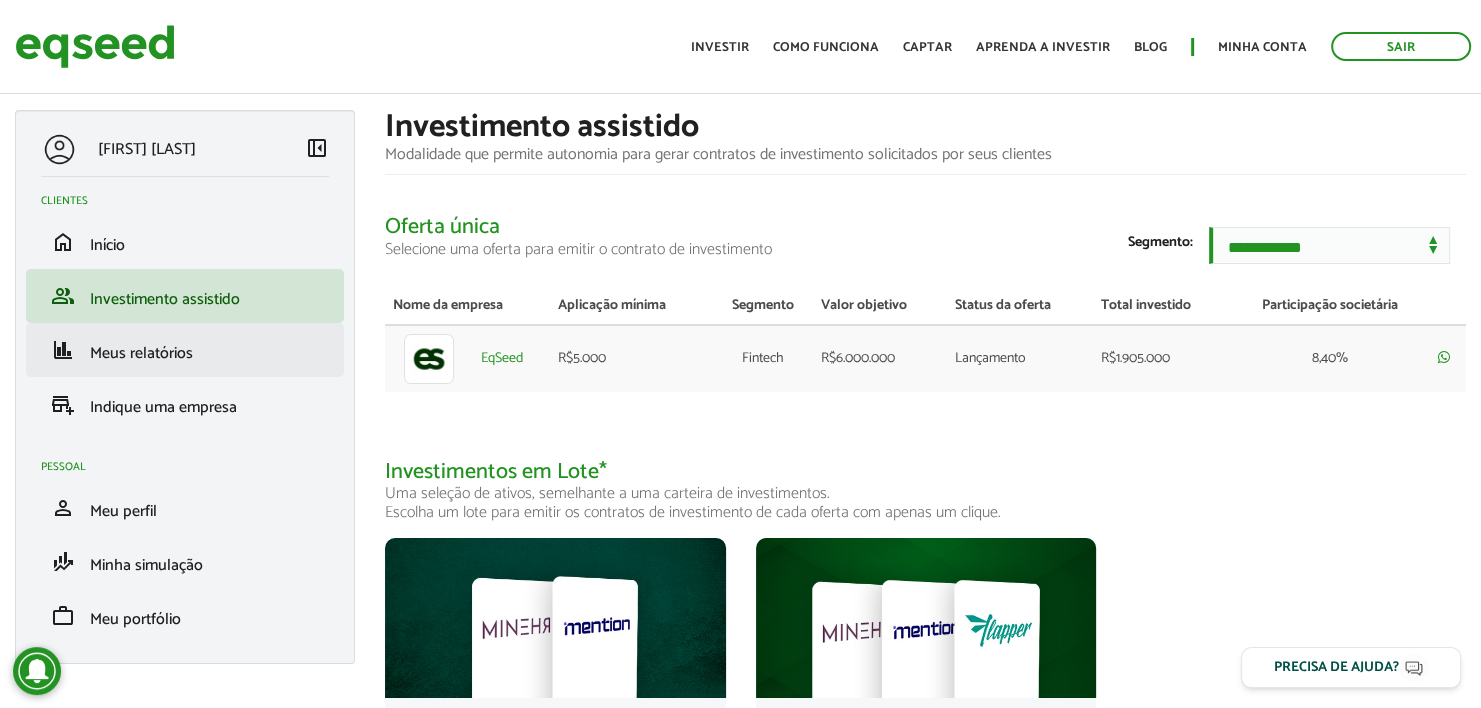click on "finance Meus relatórios" at bounding box center [185, 350] 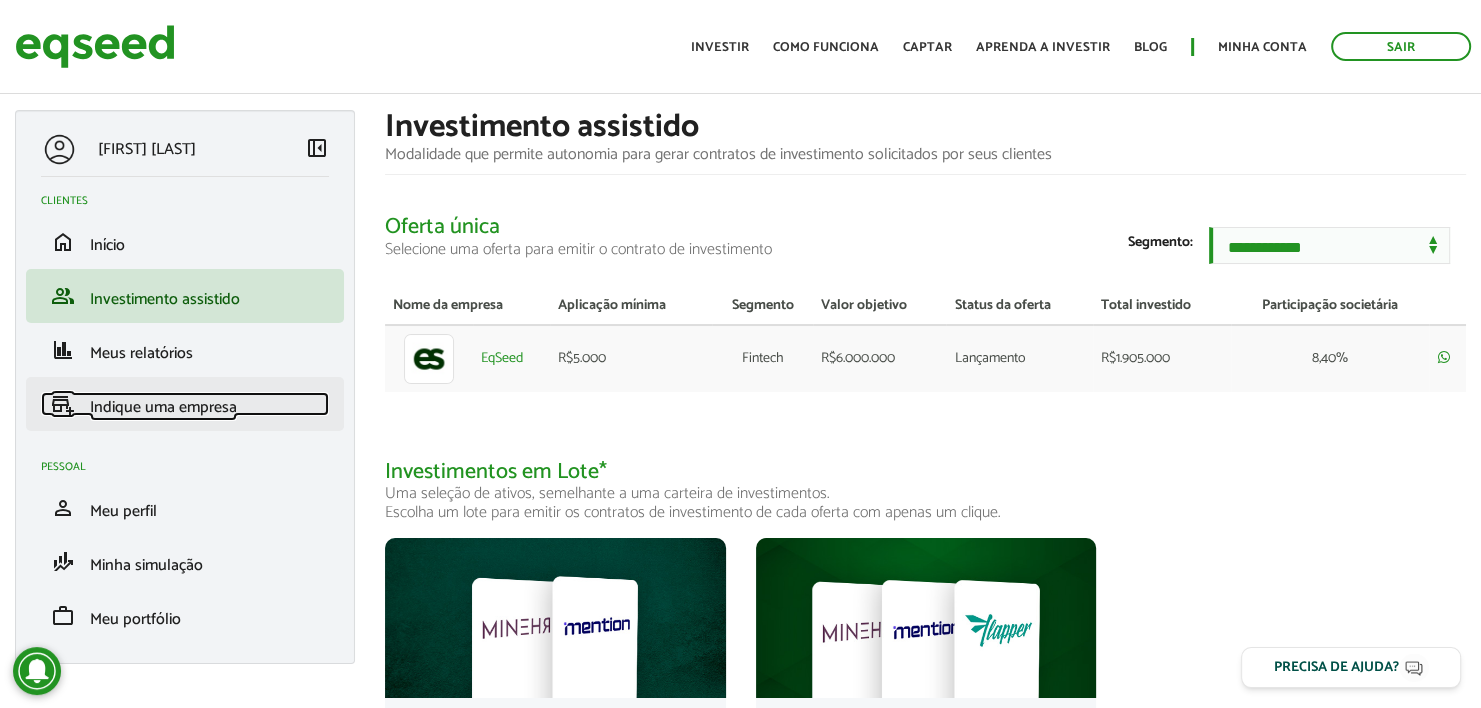 click on "Indique uma empresa" at bounding box center [163, 407] 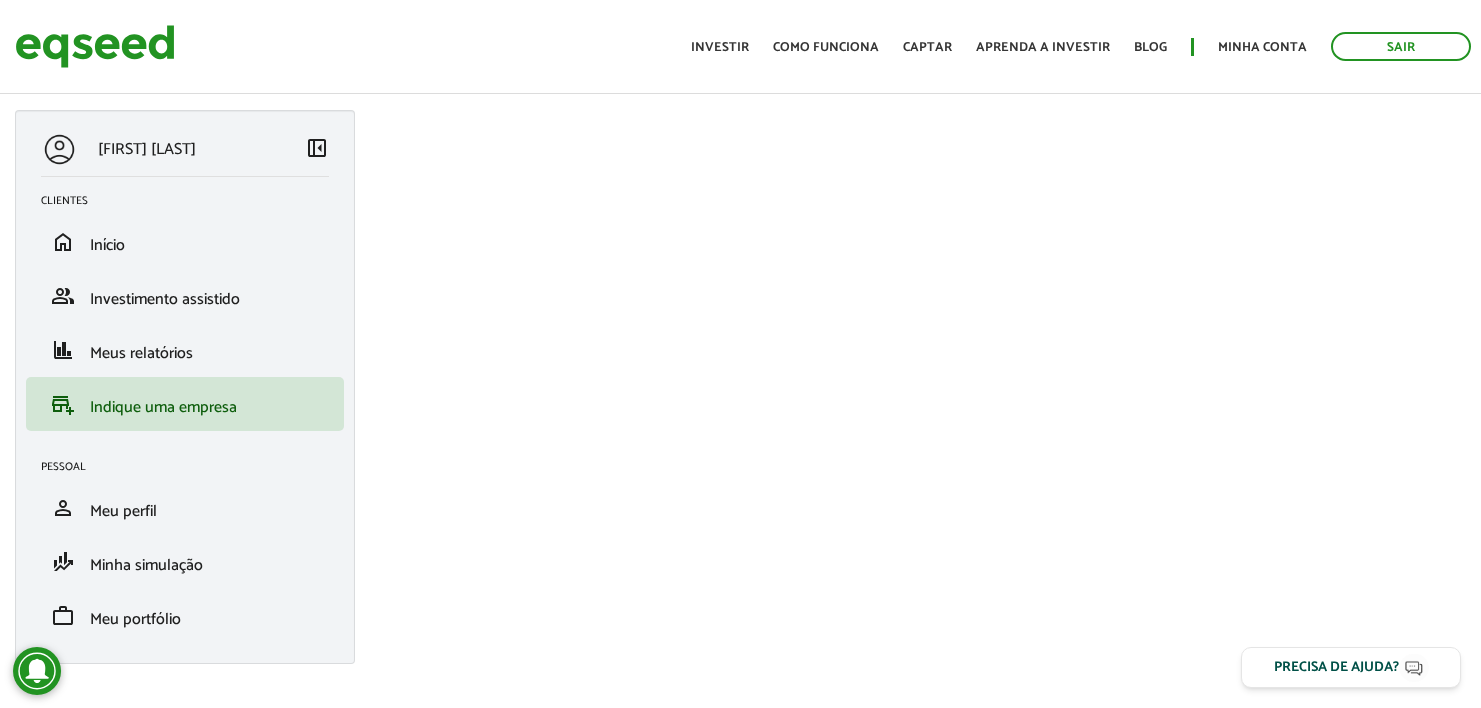 scroll, scrollTop: 0, scrollLeft: 0, axis: both 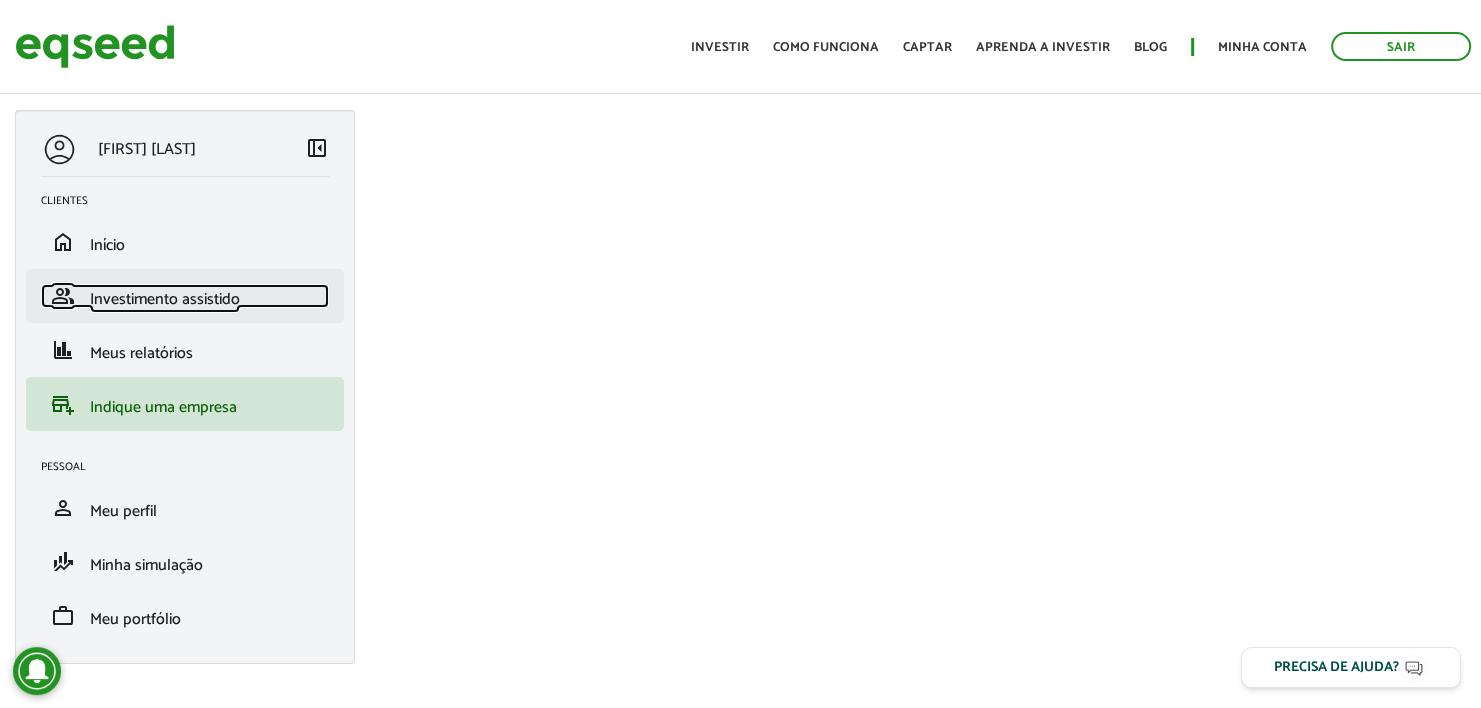 click on "group Investimento assistido" at bounding box center (185, 296) 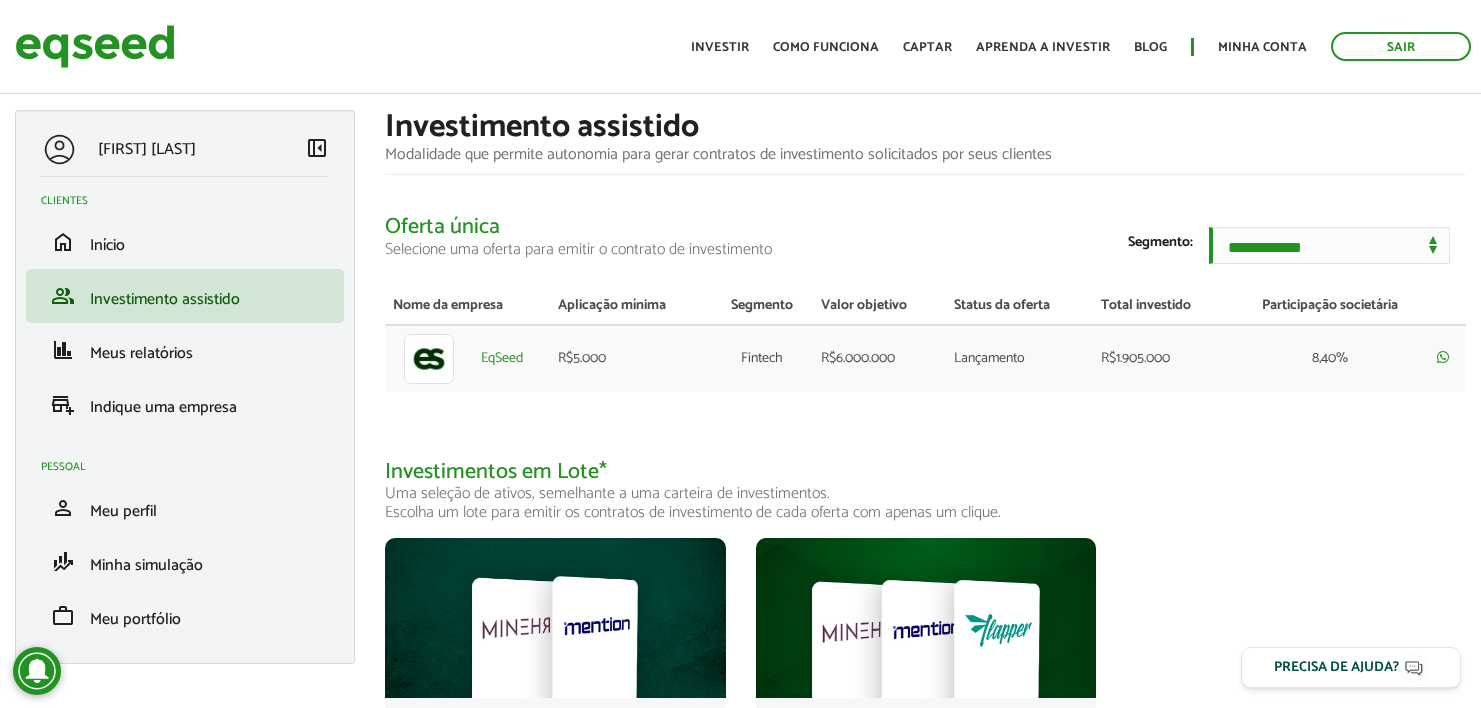 scroll, scrollTop: 0, scrollLeft: 0, axis: both 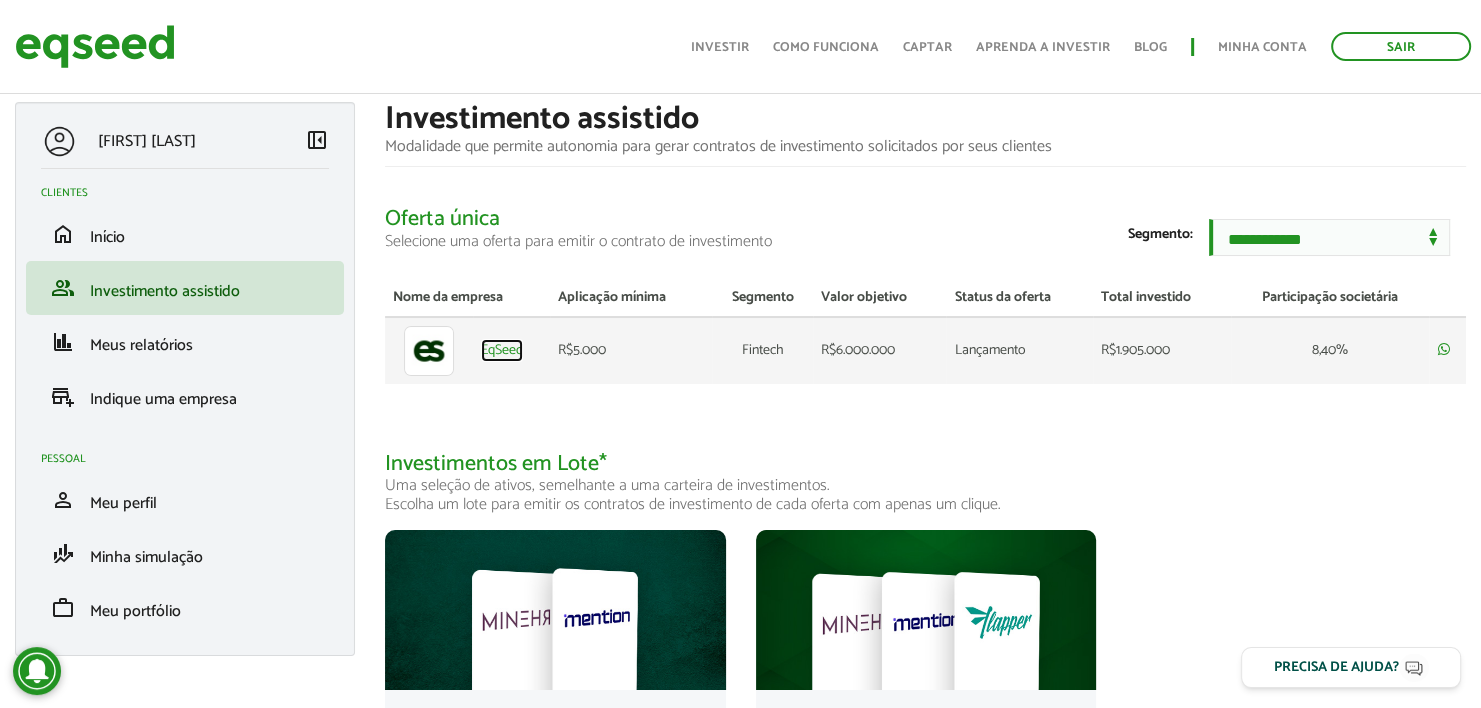 click on "EqSeed" at bounding box center (502, 351) 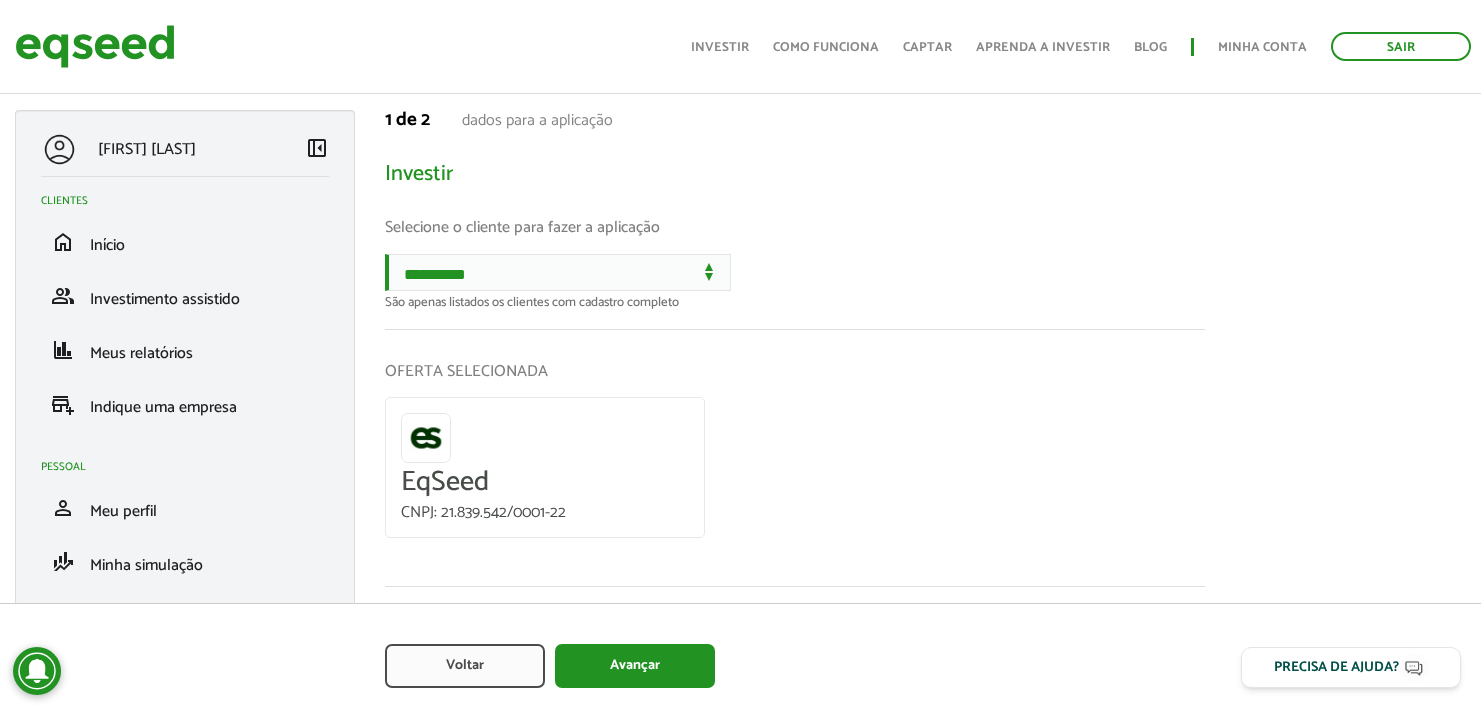 scroll, scrollTop: 172, scrollLeft: 0, axis: vertical 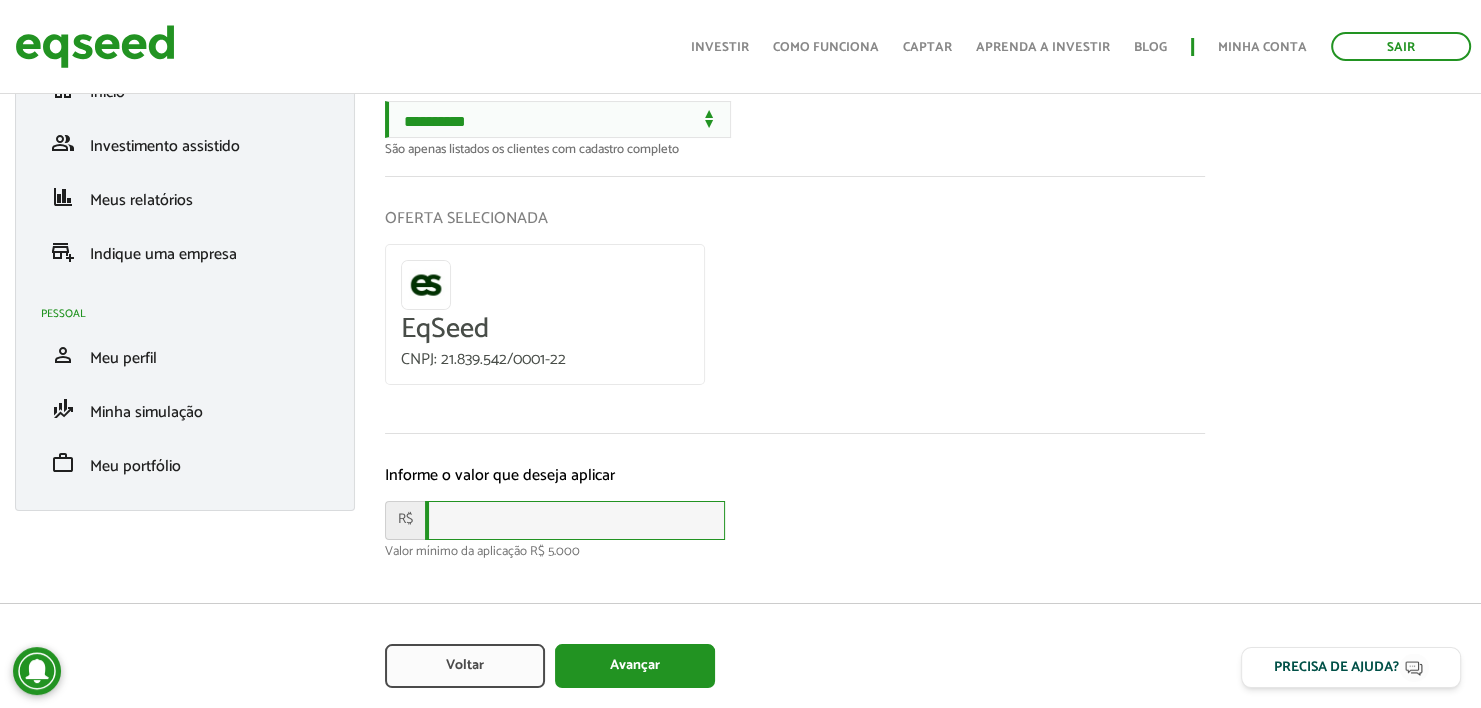 click at bounding box center (575, 520) 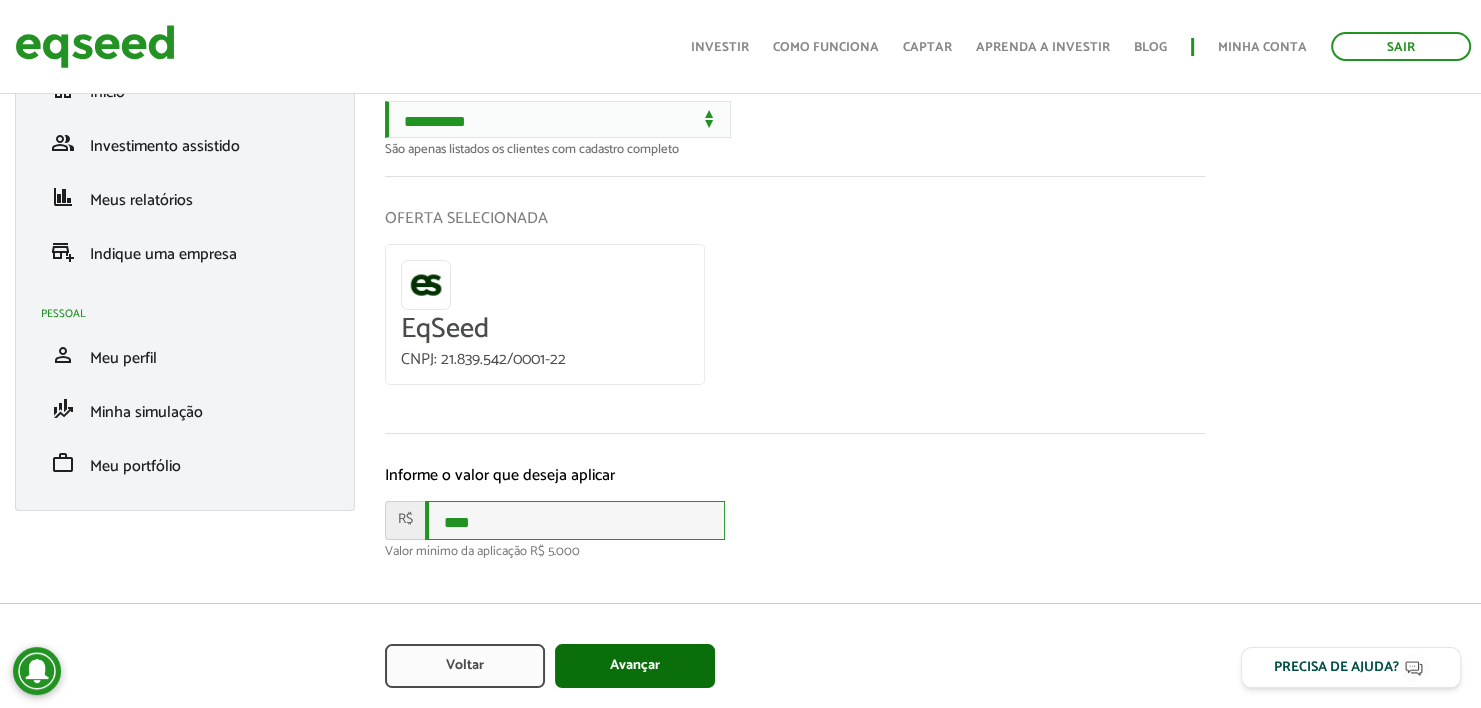 type on "****" 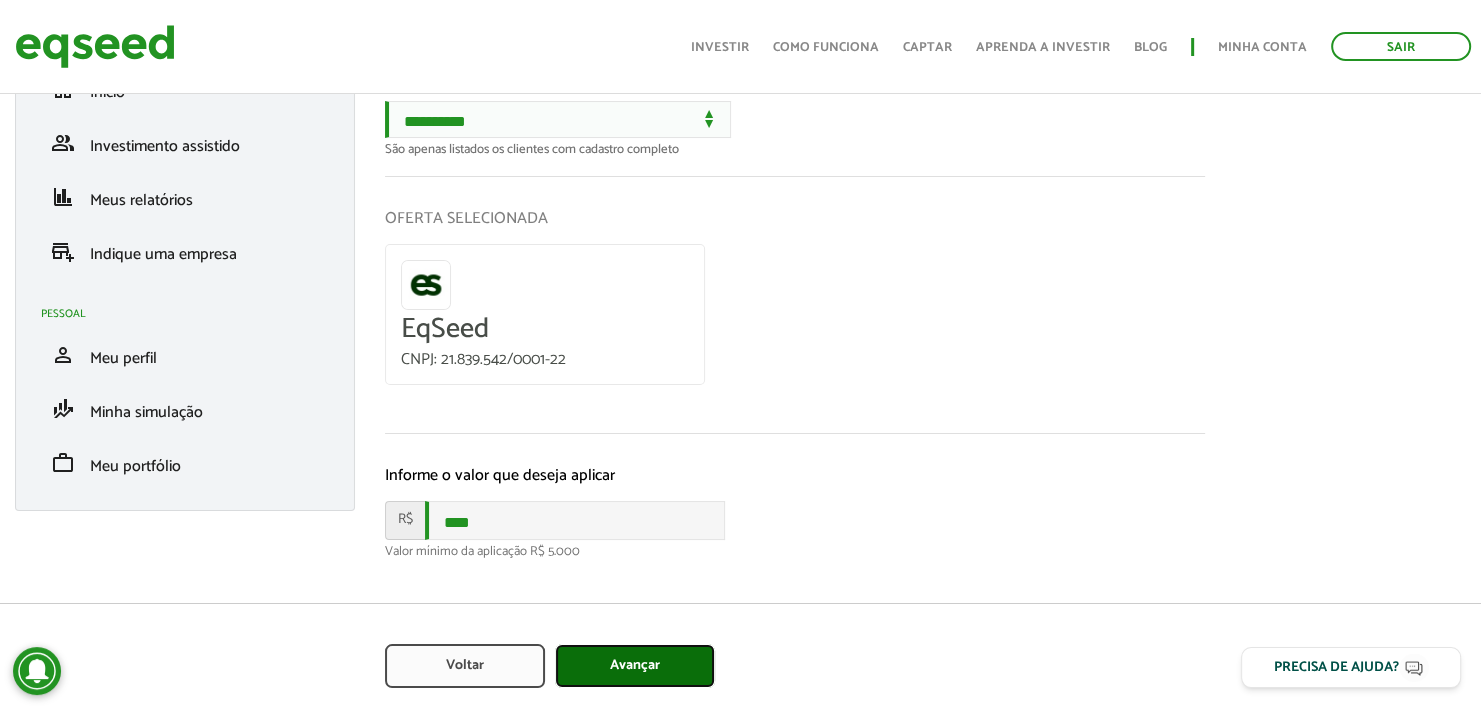 click on "Avançar" at bounding box center (635, 666) 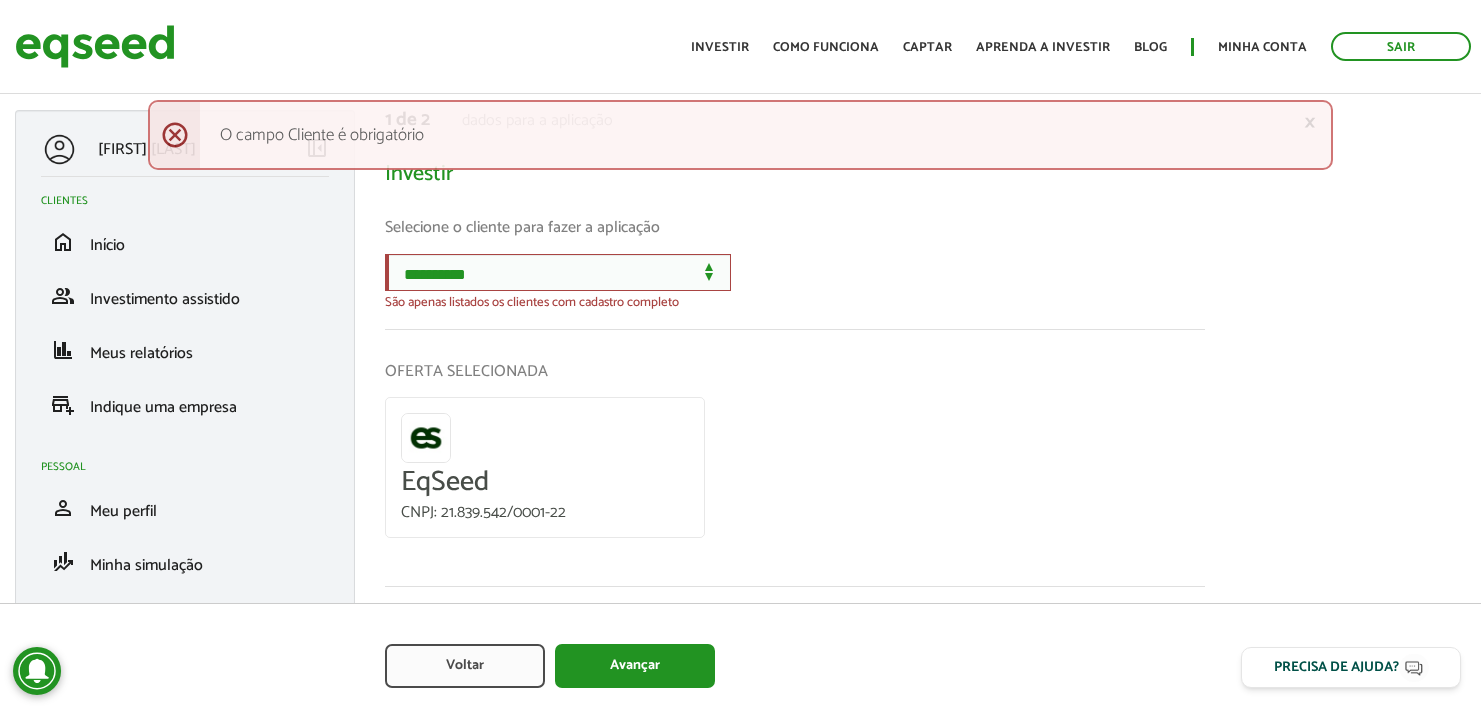 scroll, scrollTop: 0, scrollLeft: 0, axis: both 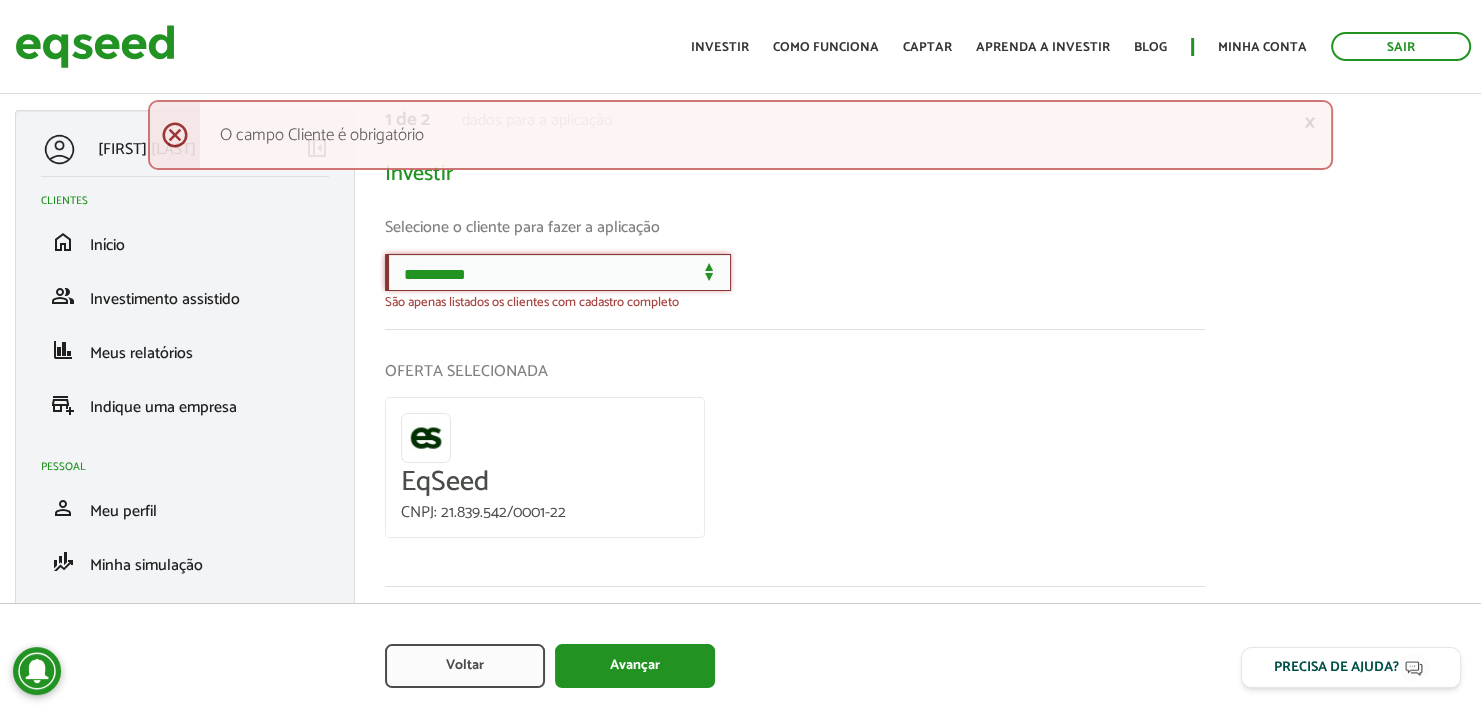 click on "**********" at bounding box center [558, 272] 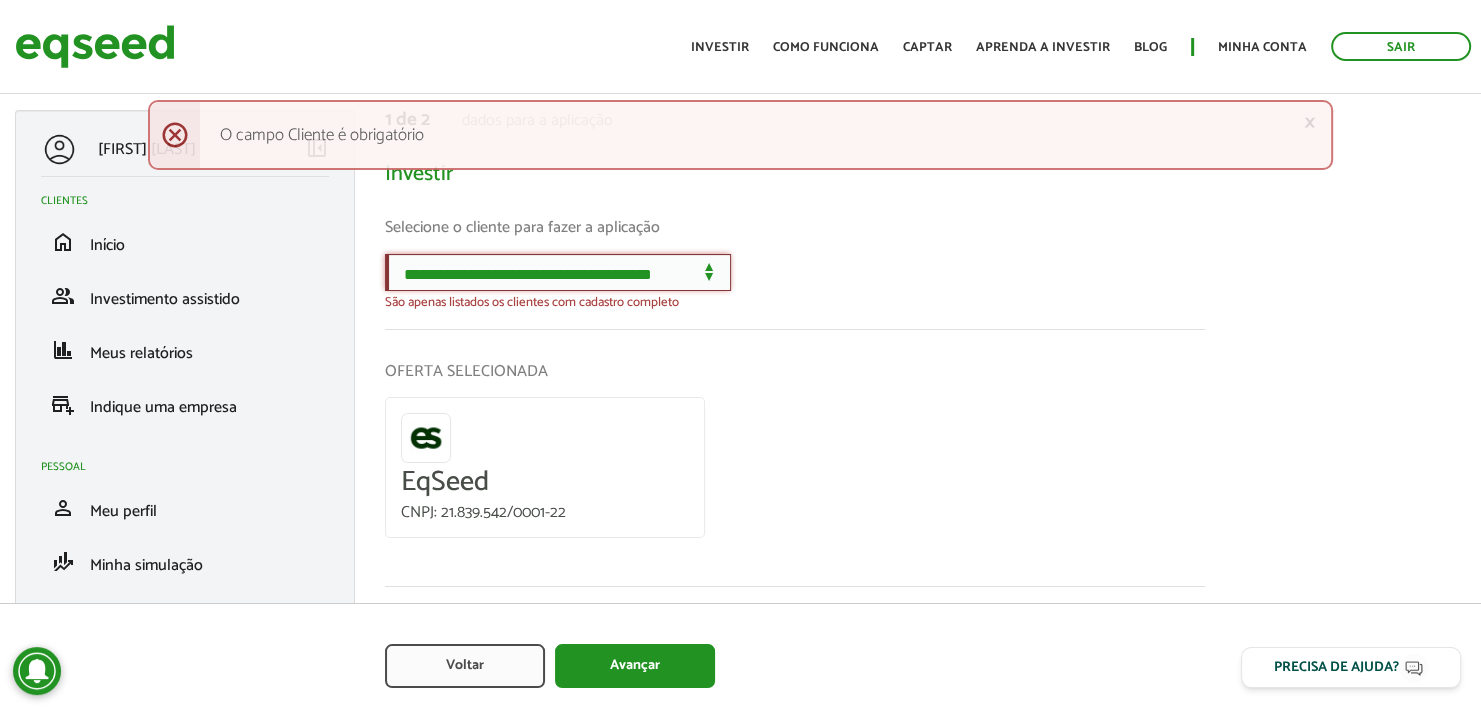 click on "**********" at bounding box center (558, 272) 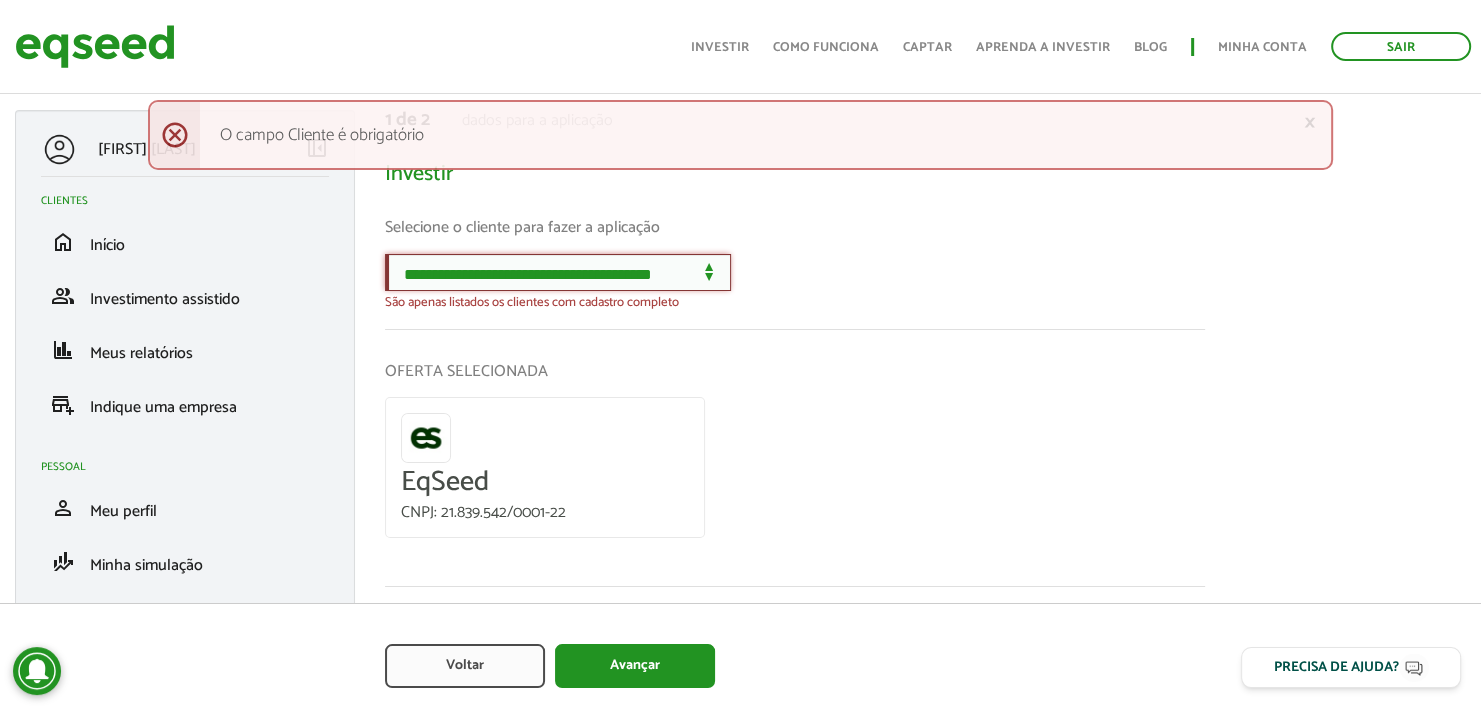 scroll, scrollTop: 172, scrollLeft: 0, axis: vertical 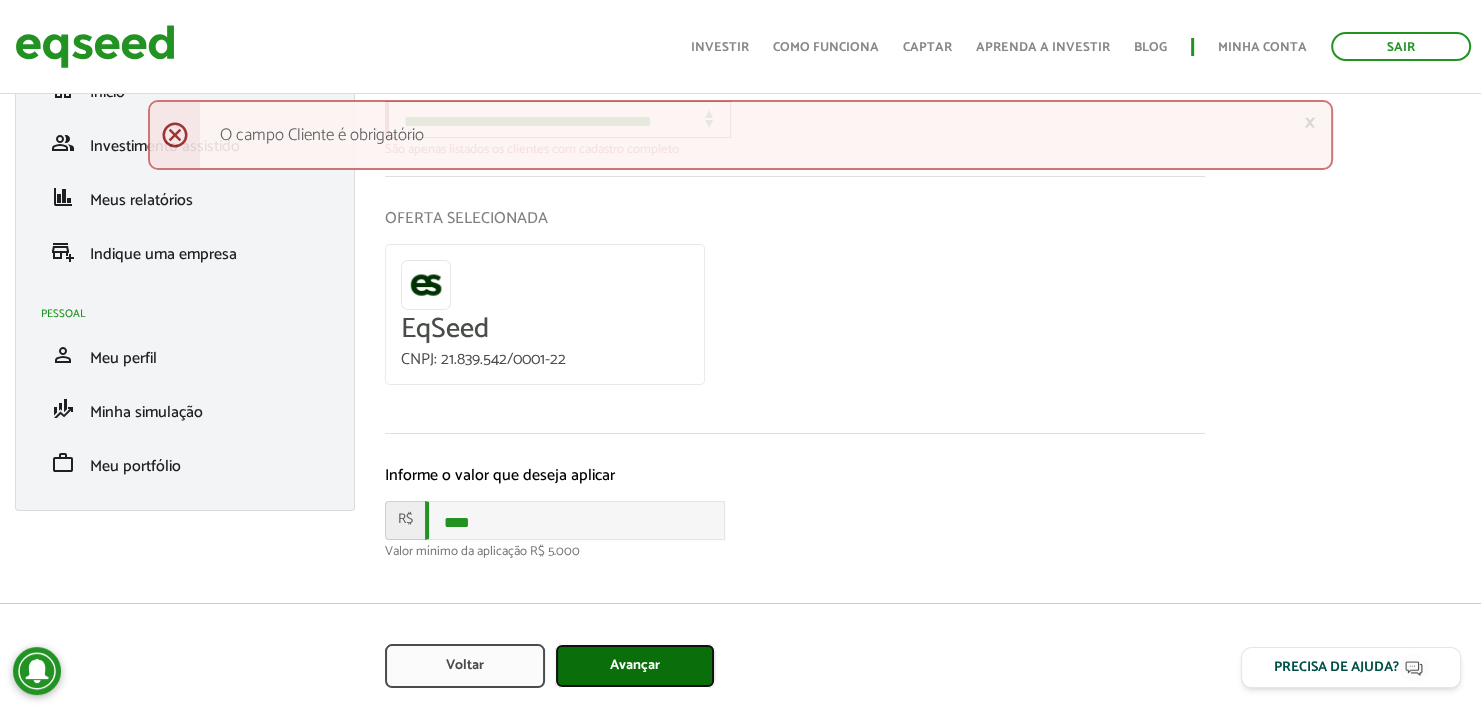 click on "Avançar" at bounding box center (635, 666) 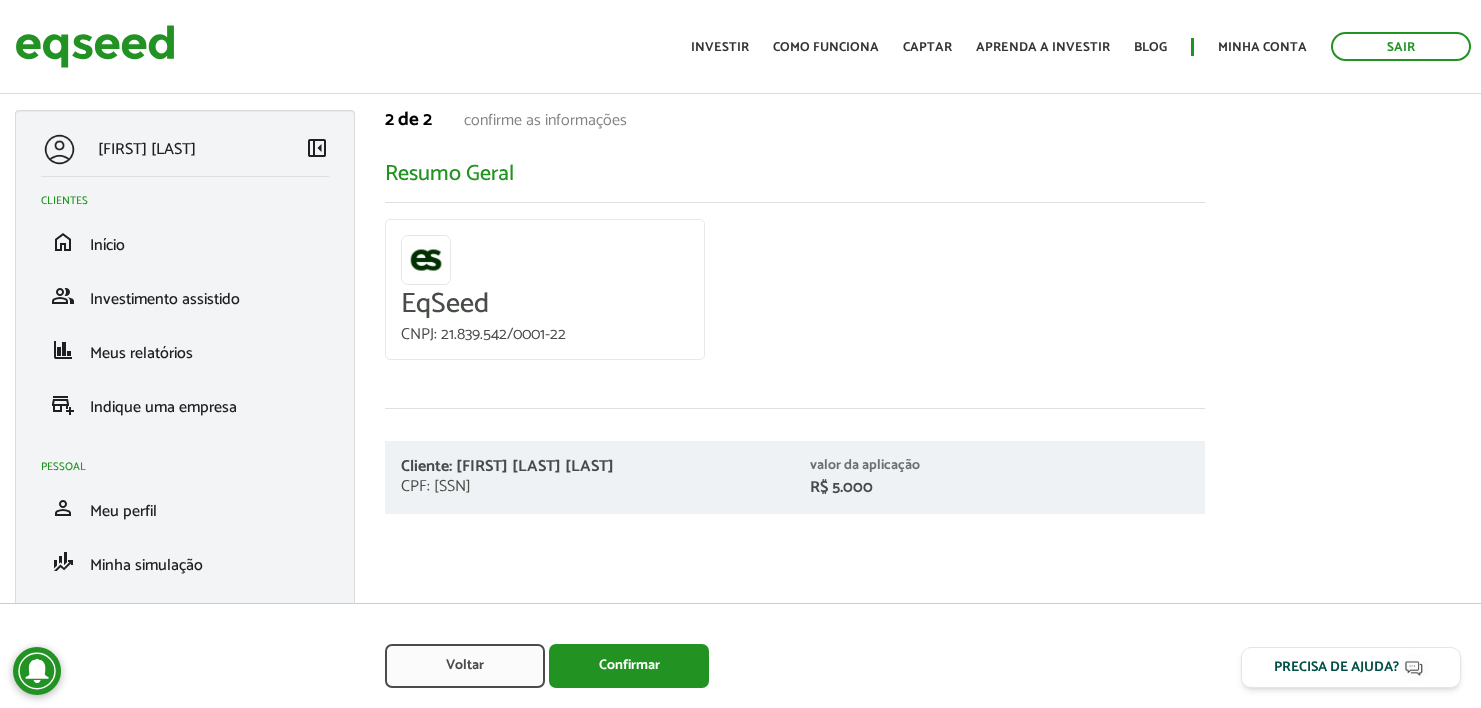 scroll, scrollTop: 0, scrollLeft: 0, axis: both 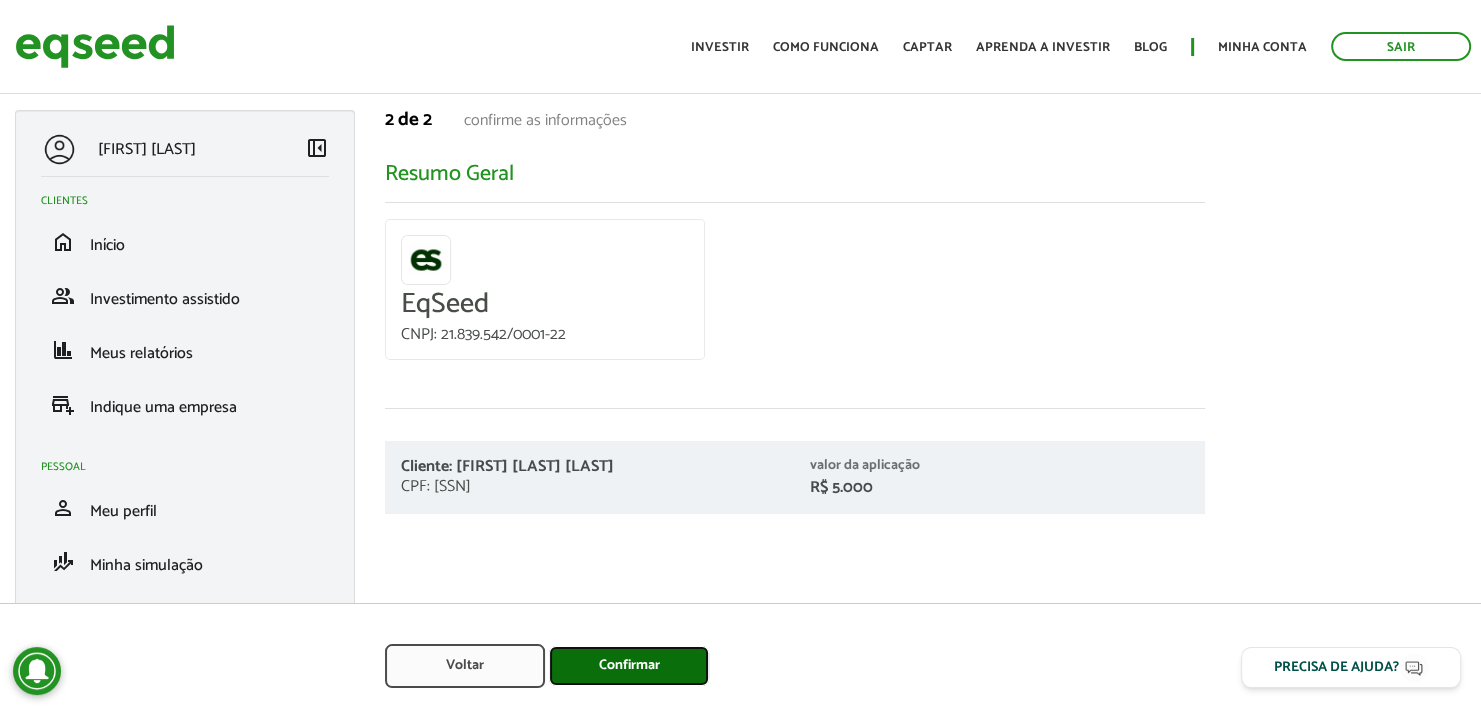 click on "Confirmar" at bounding box center [629, 666] 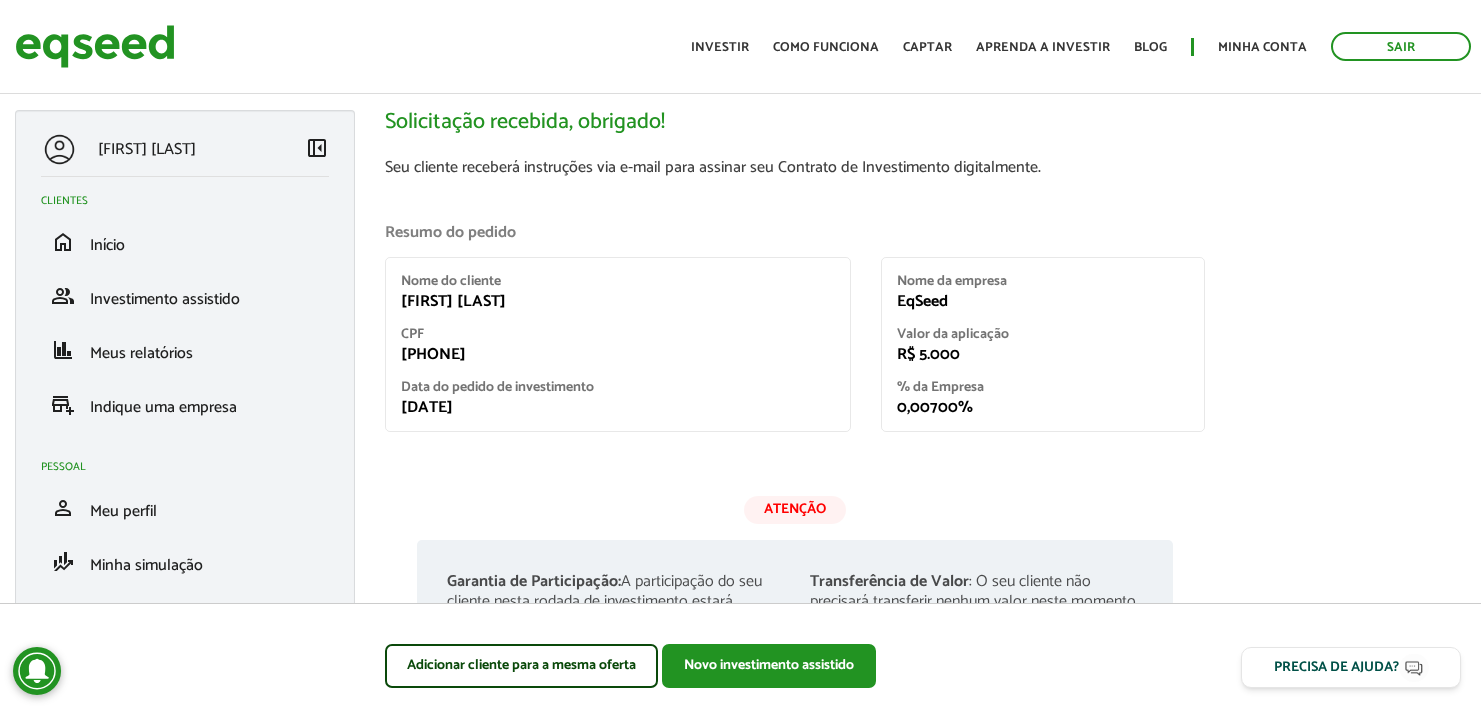 scroll, scrollTop: 0, scrollLeft: 0, axis: both 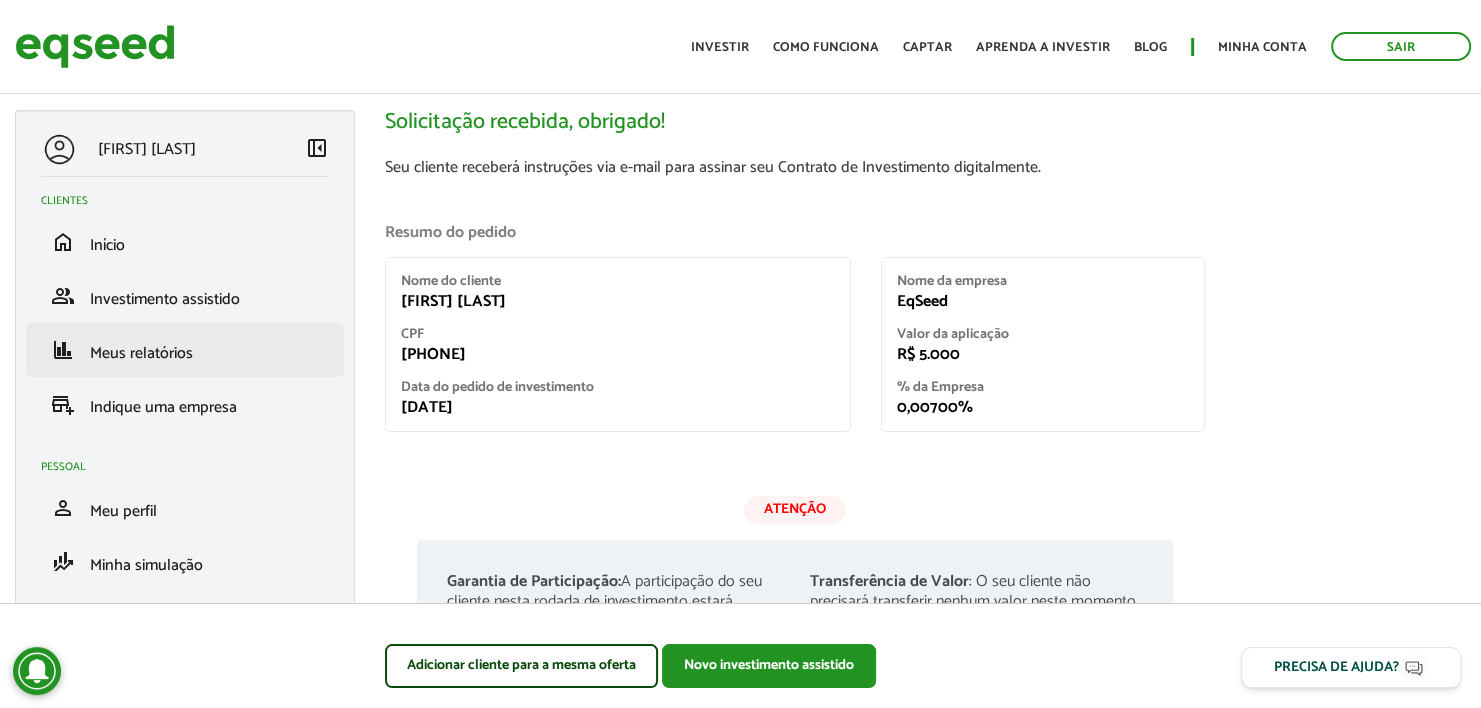 click on "finance Meus relatórios" at bounding box center [185, 350] 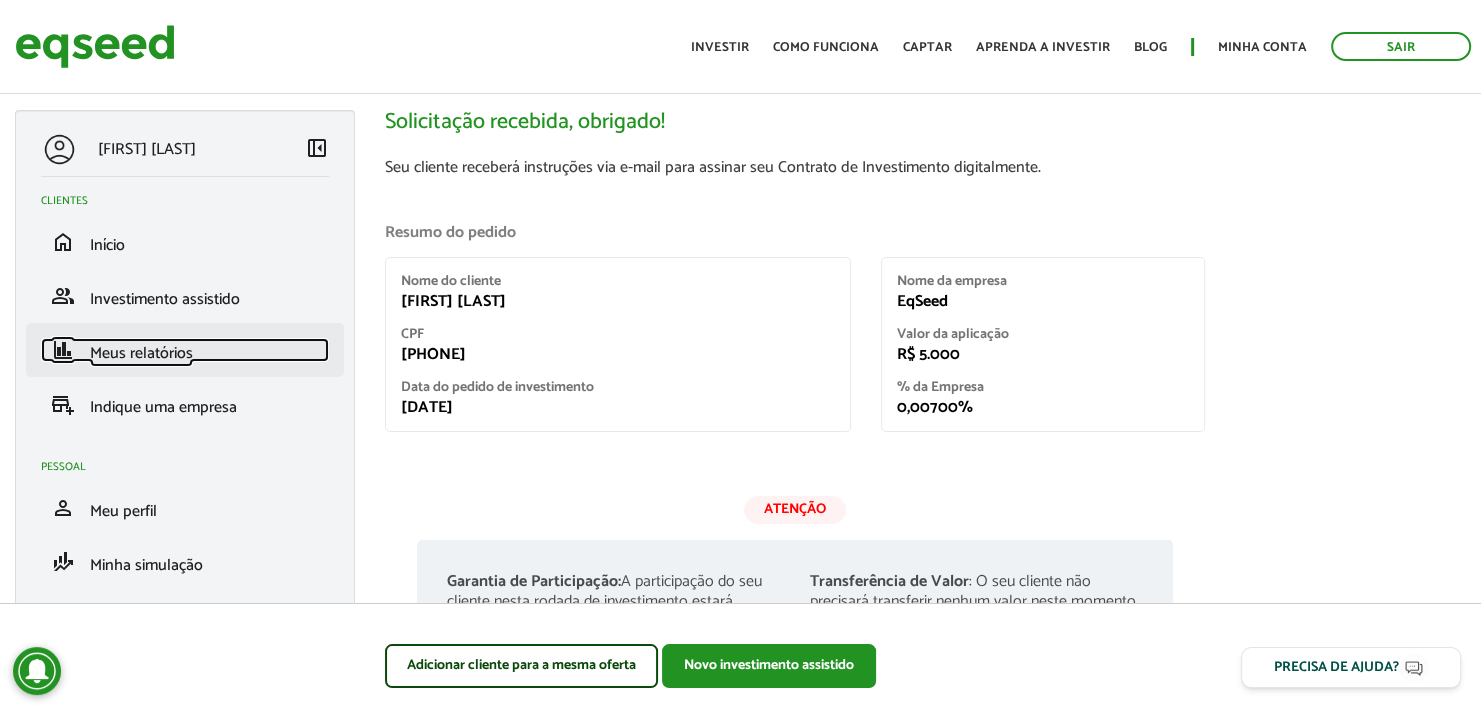 click on "Meus relatórios" at bounding box center [141, 353] 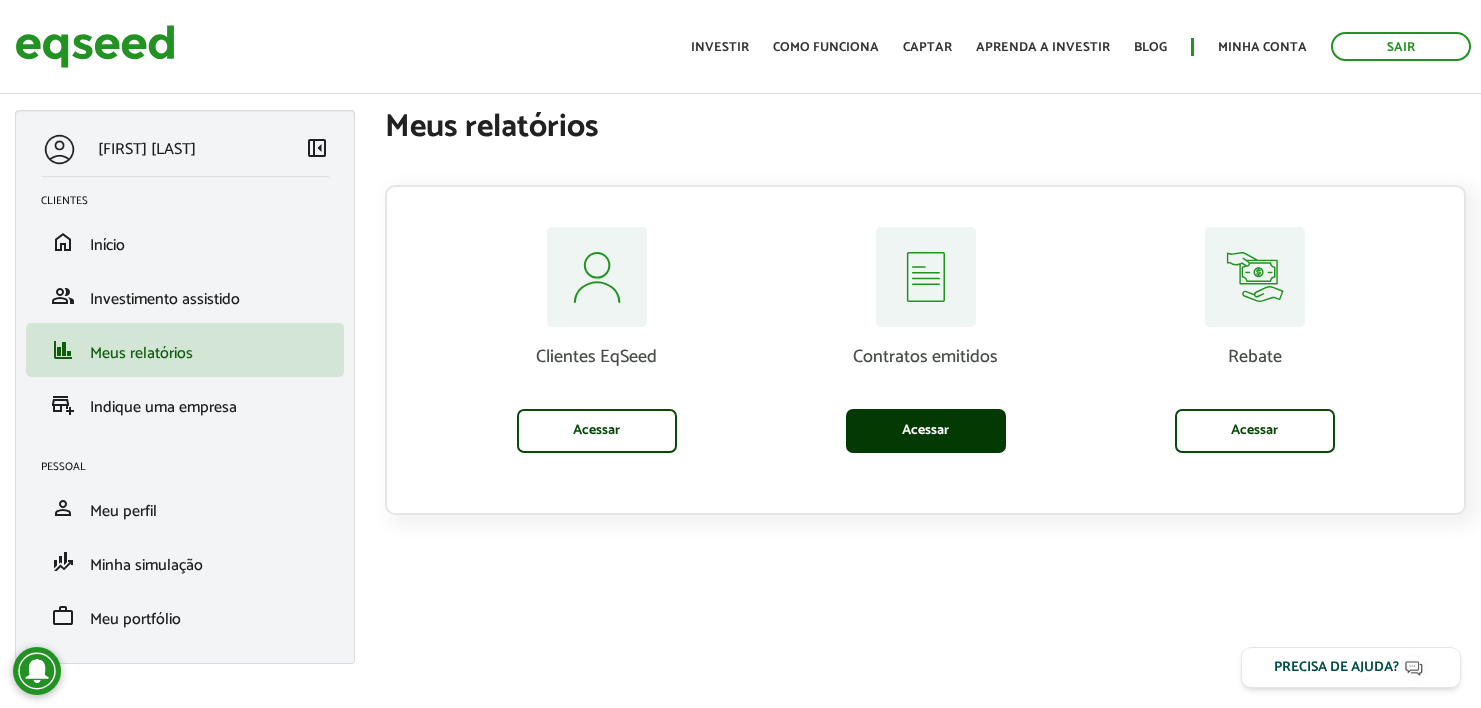 scroll, scrollTop: 0, scrollLeft: 0, axis: both 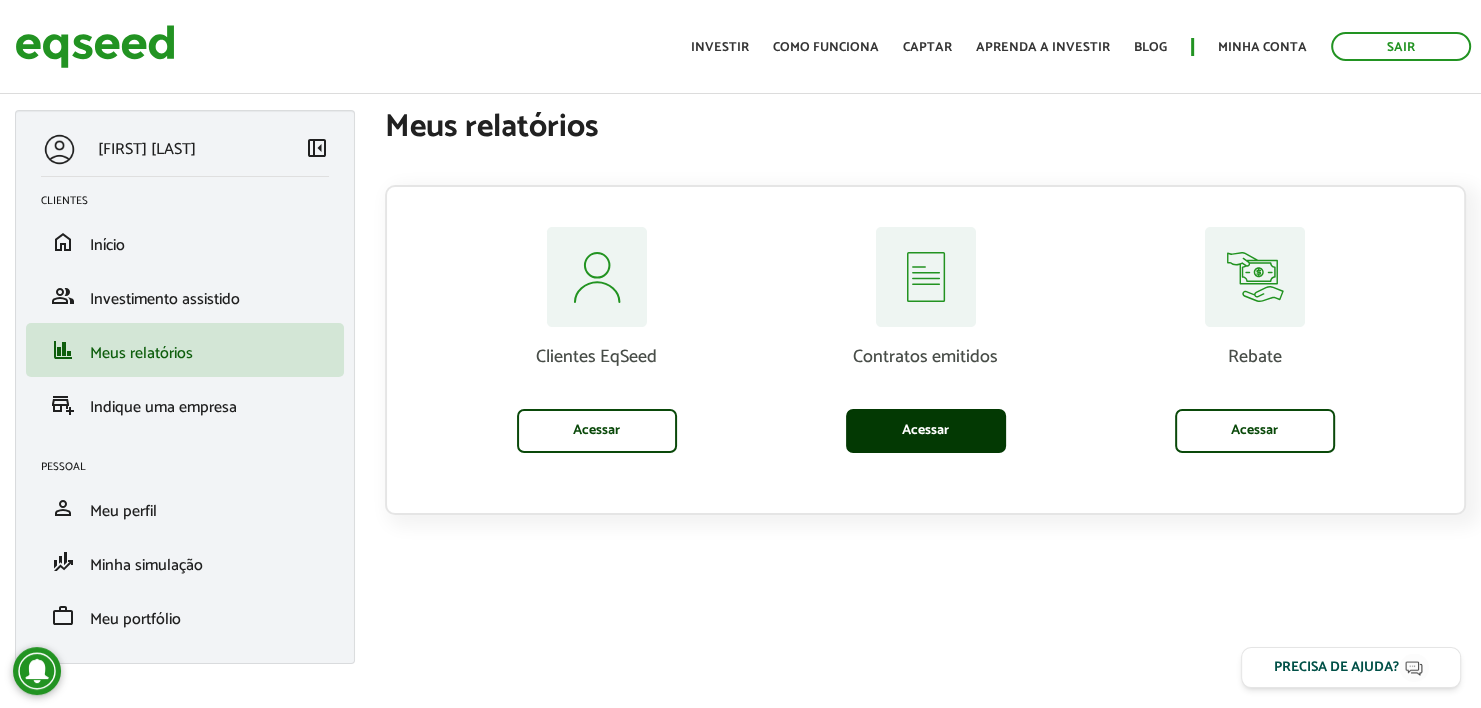 drag, startPoint x: 950, startPoint y: 453, endPoint x: 941, endPoint y: 443, distance: 13.453624 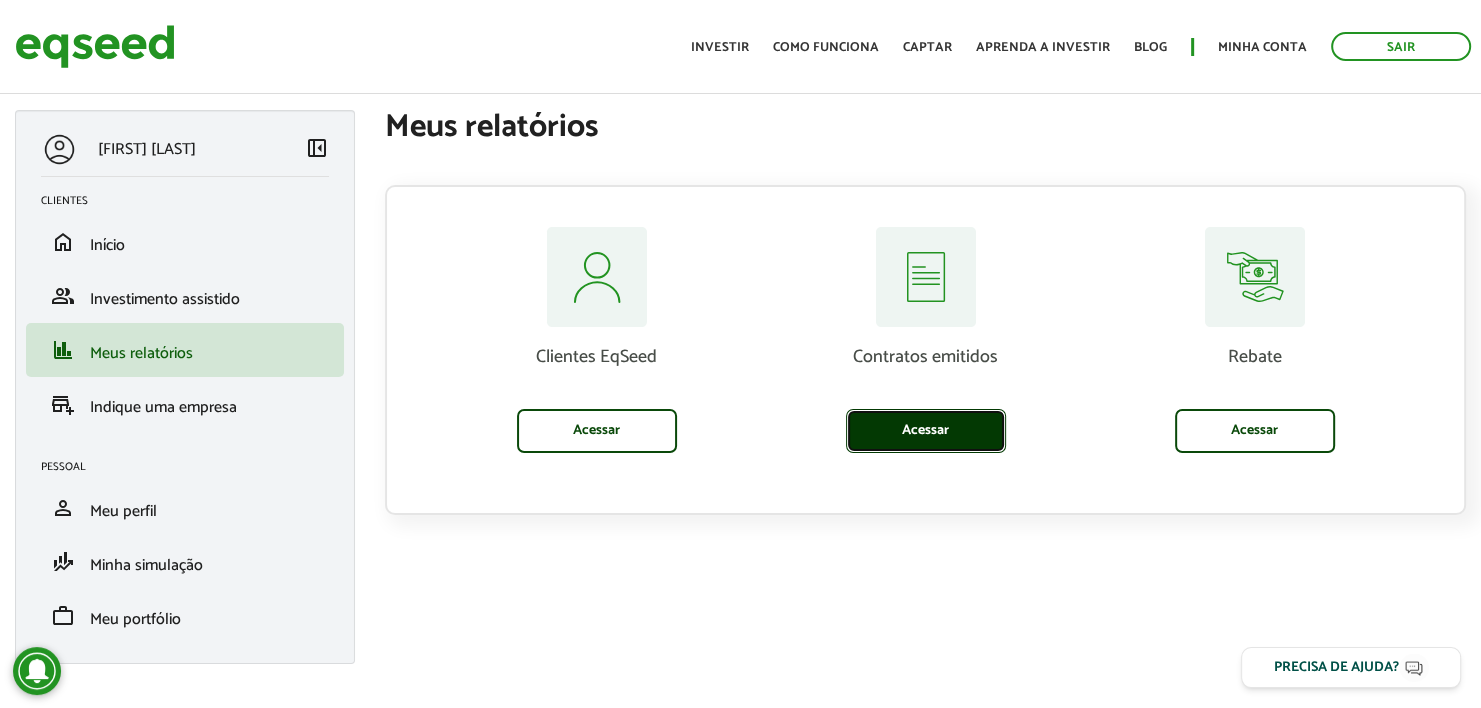 click on "Acessar" at bounding box center [926, 431] 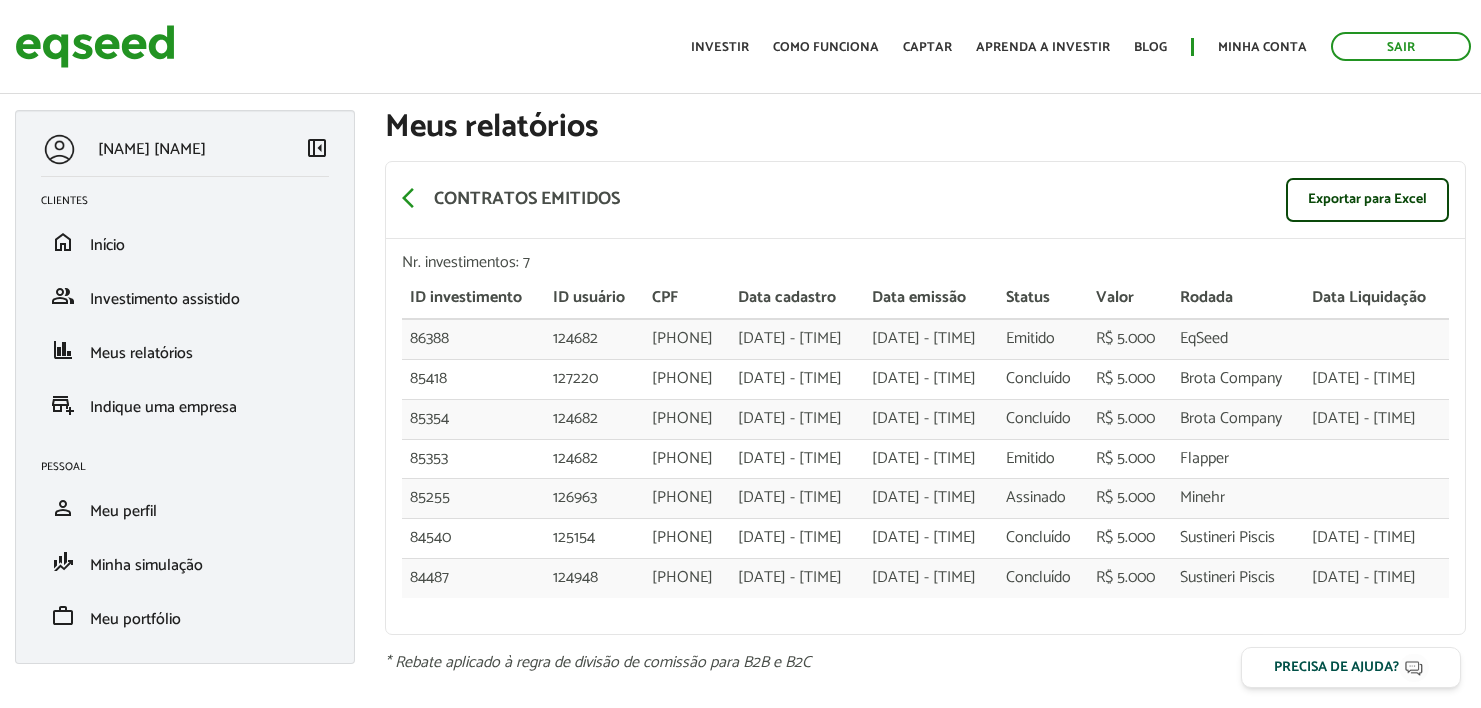 scroll, scrollTop: 0, scrollLeft: 0, axis: both 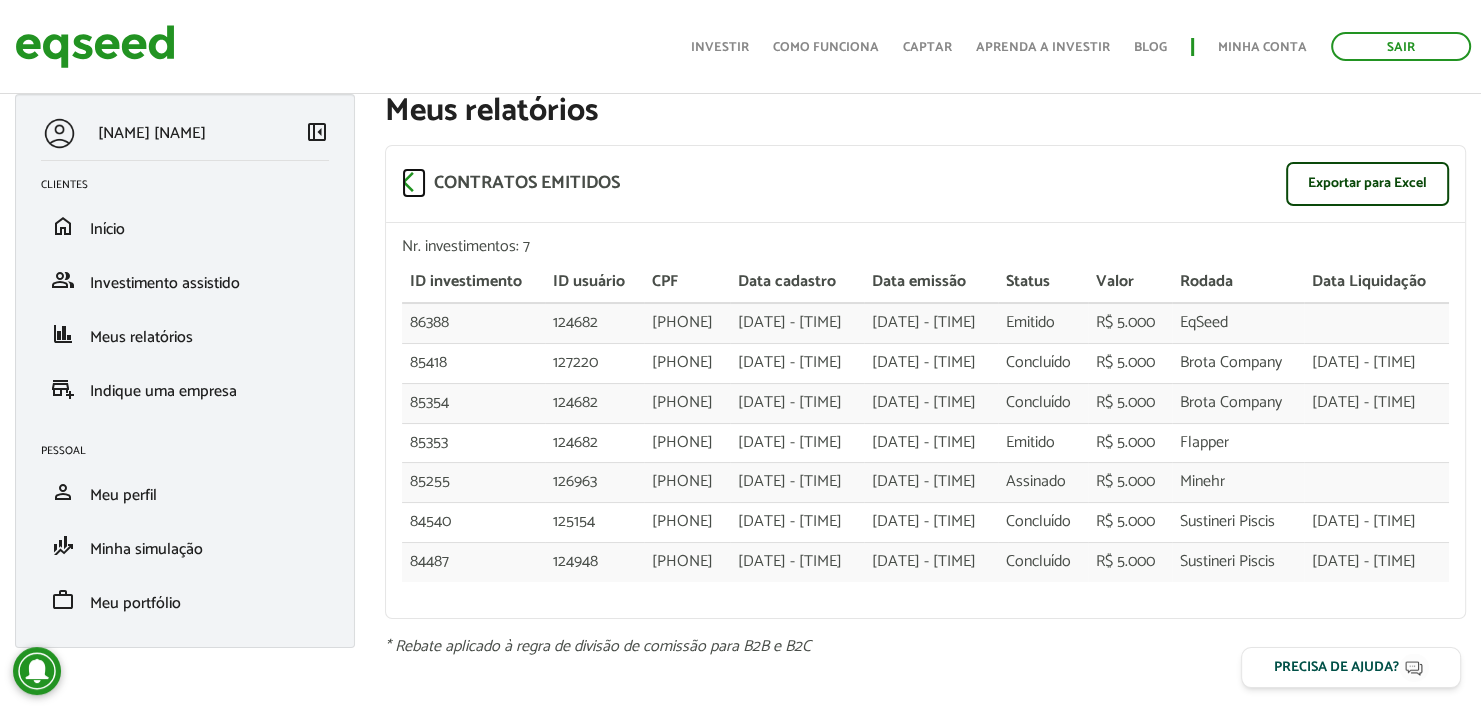 click on "arrow_back_ios" at bounding box center (414, 182) 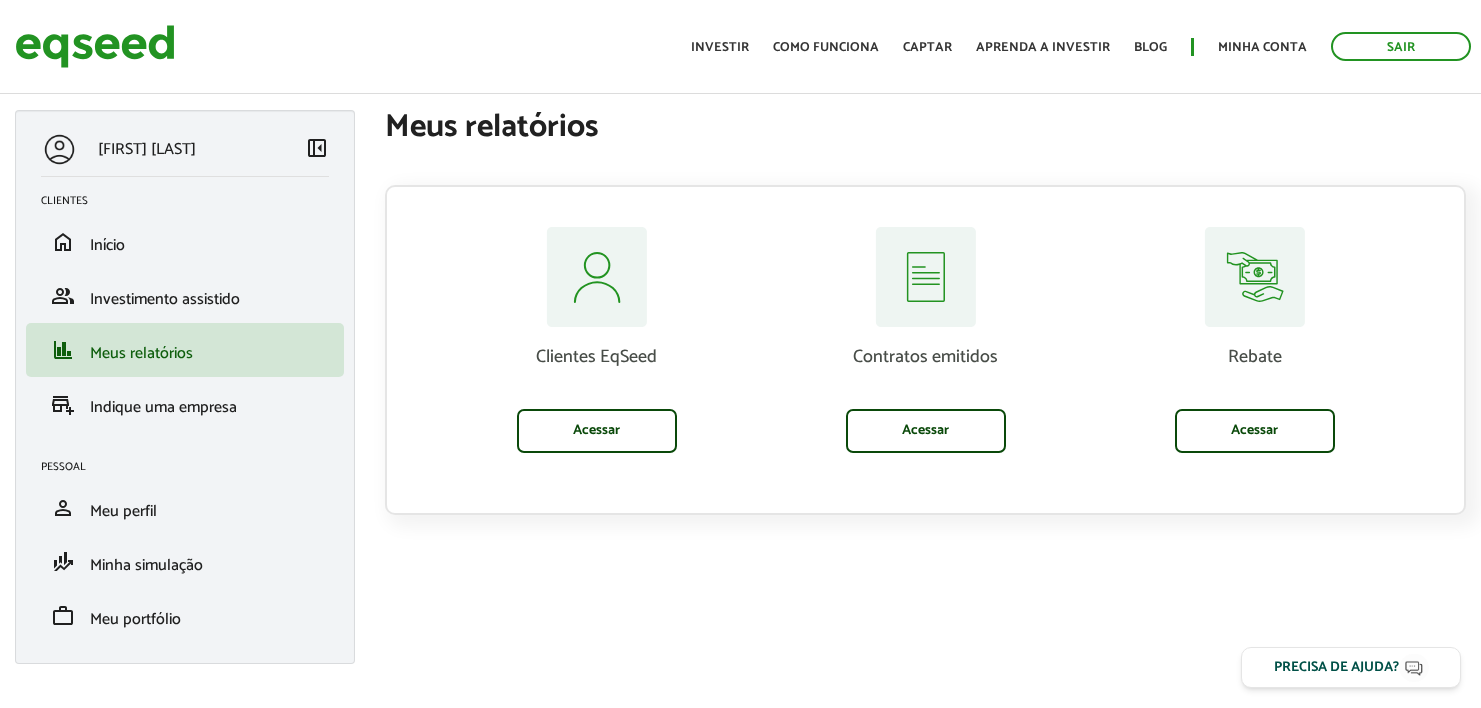 scroll, scrollTop: 0, scrollLeft: 0, axis: both 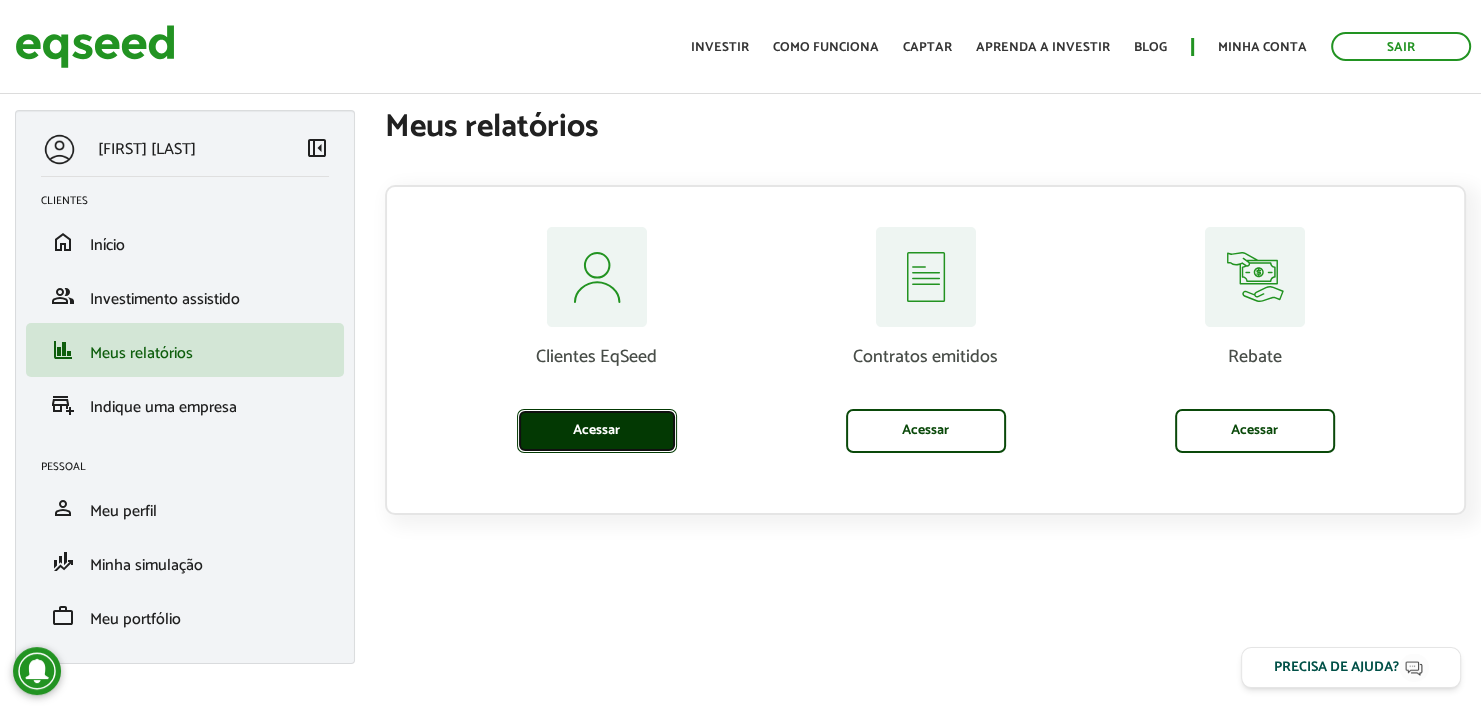 click on "Acessar" at bounding box center (597, 431) 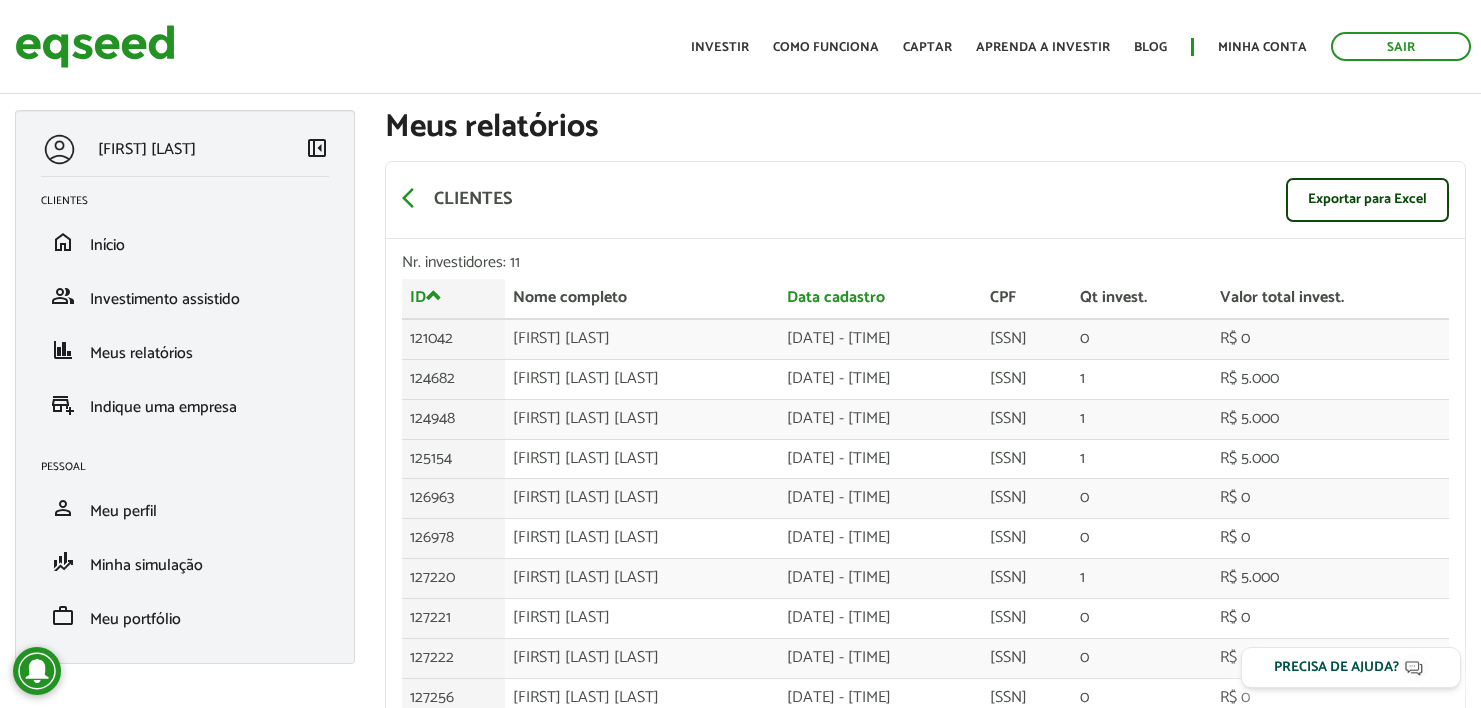 scroll, scrollTop: 0, scrollLeft: 0, axis: both 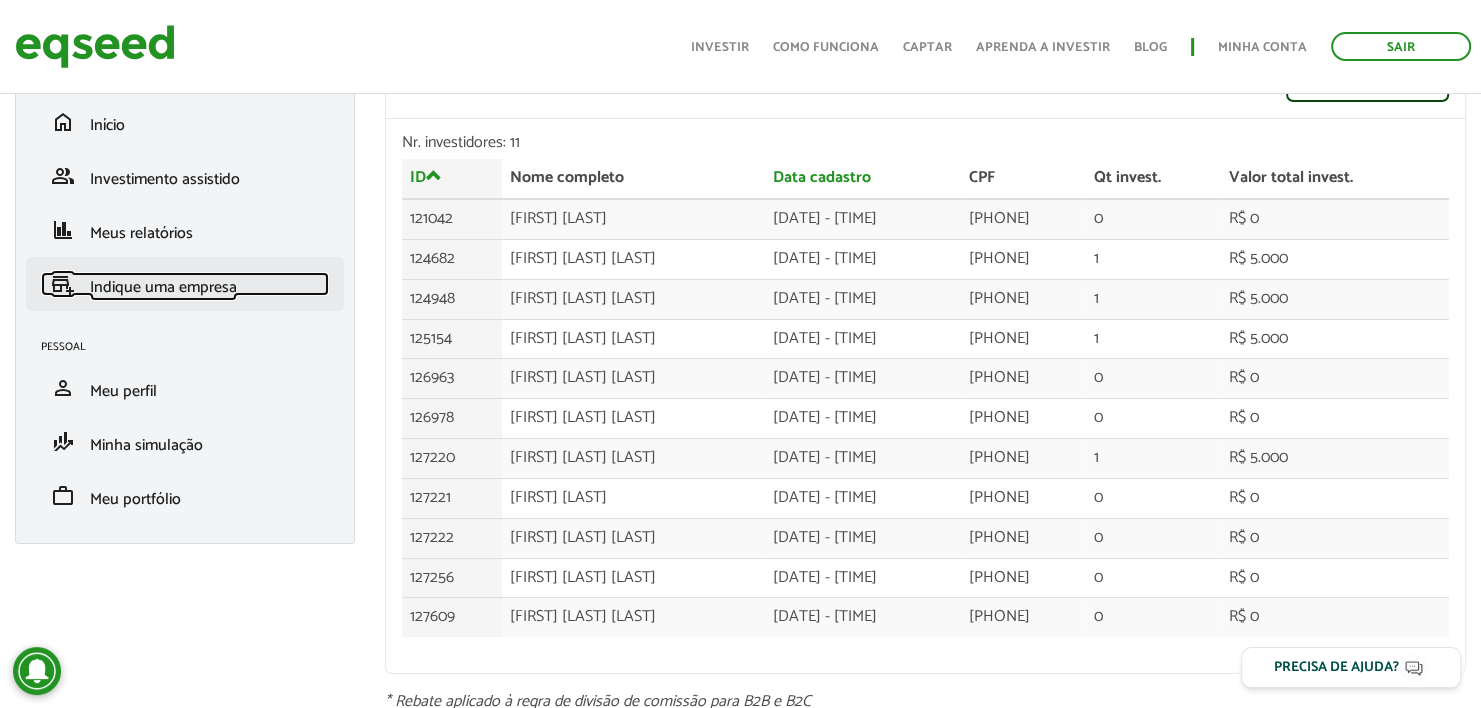 click on "Indique uma empresa" at bounding box center [163, 287] 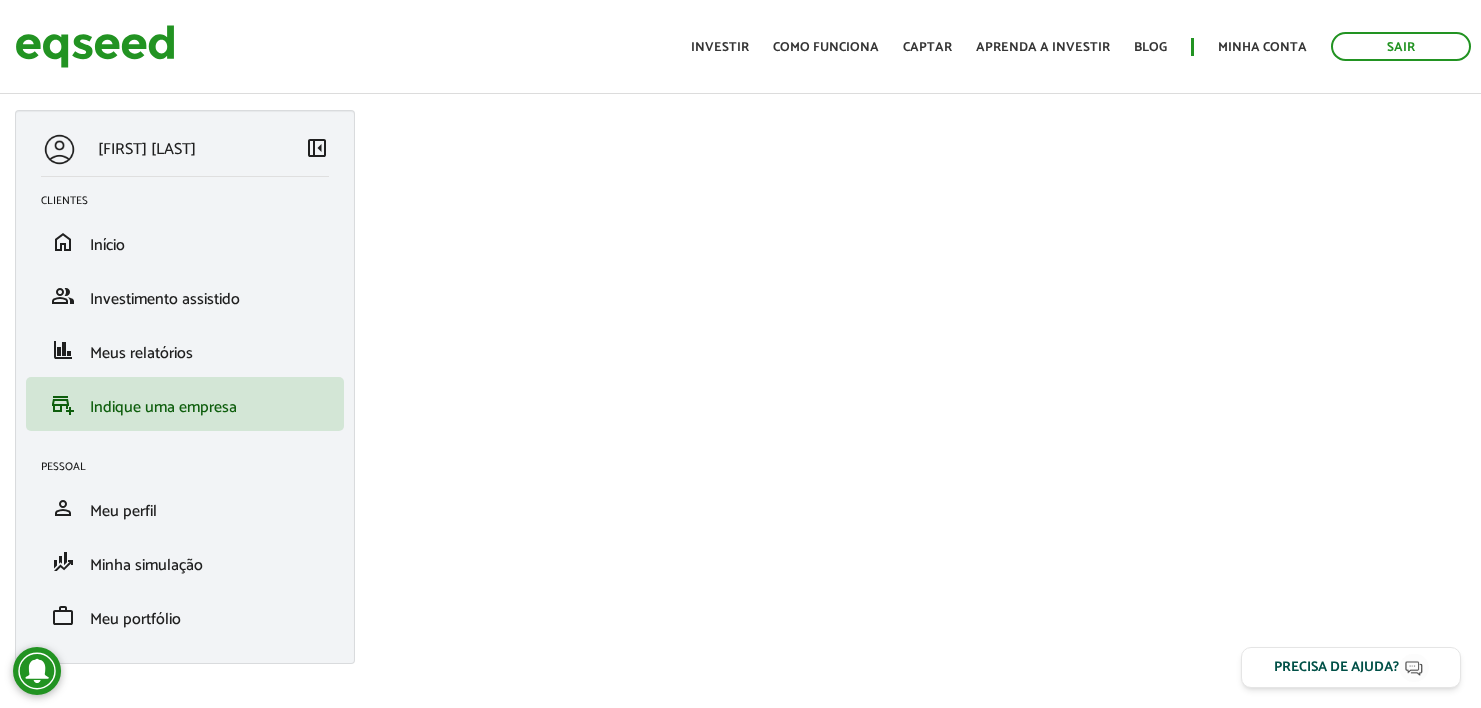 scroll, scrollTop: 0, scrollLeft: 0, axis: both 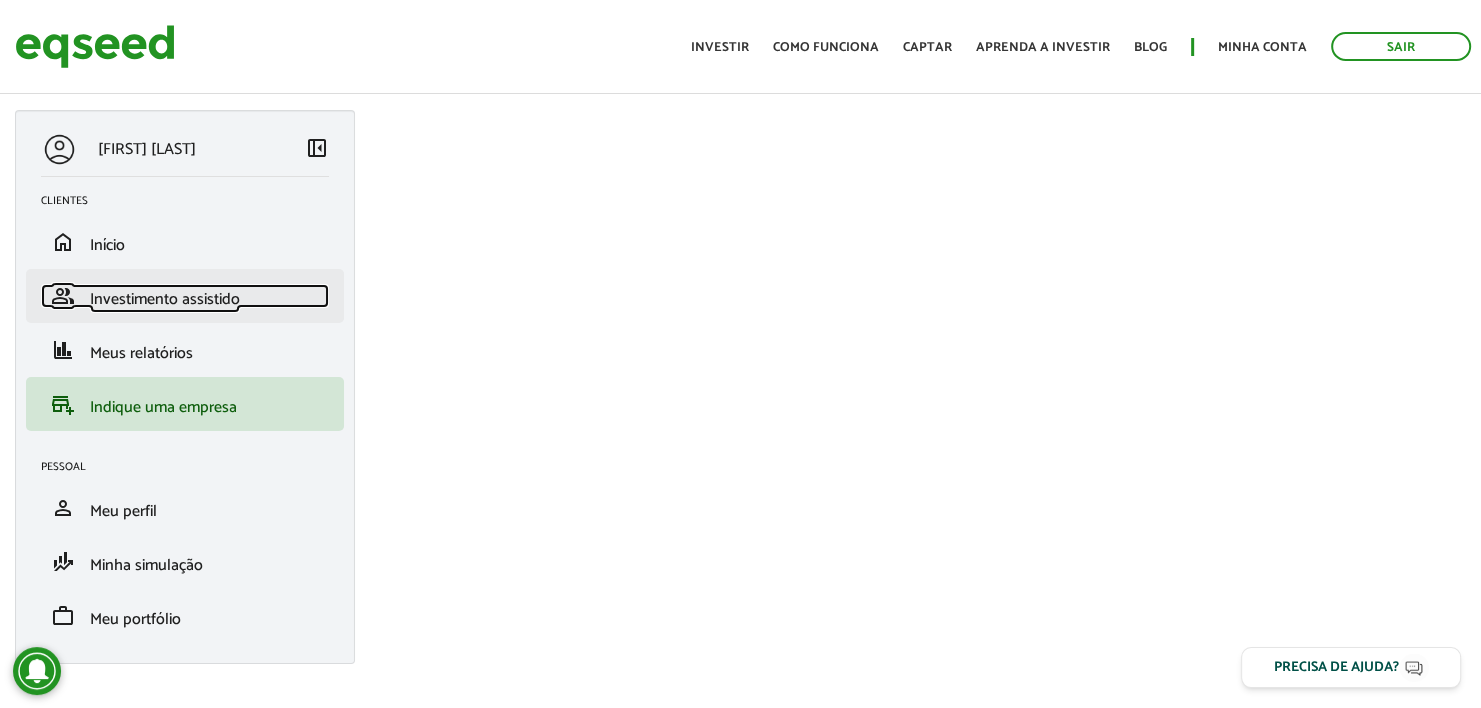 click on "Investimento assistido" at bounding box center [165, 299] 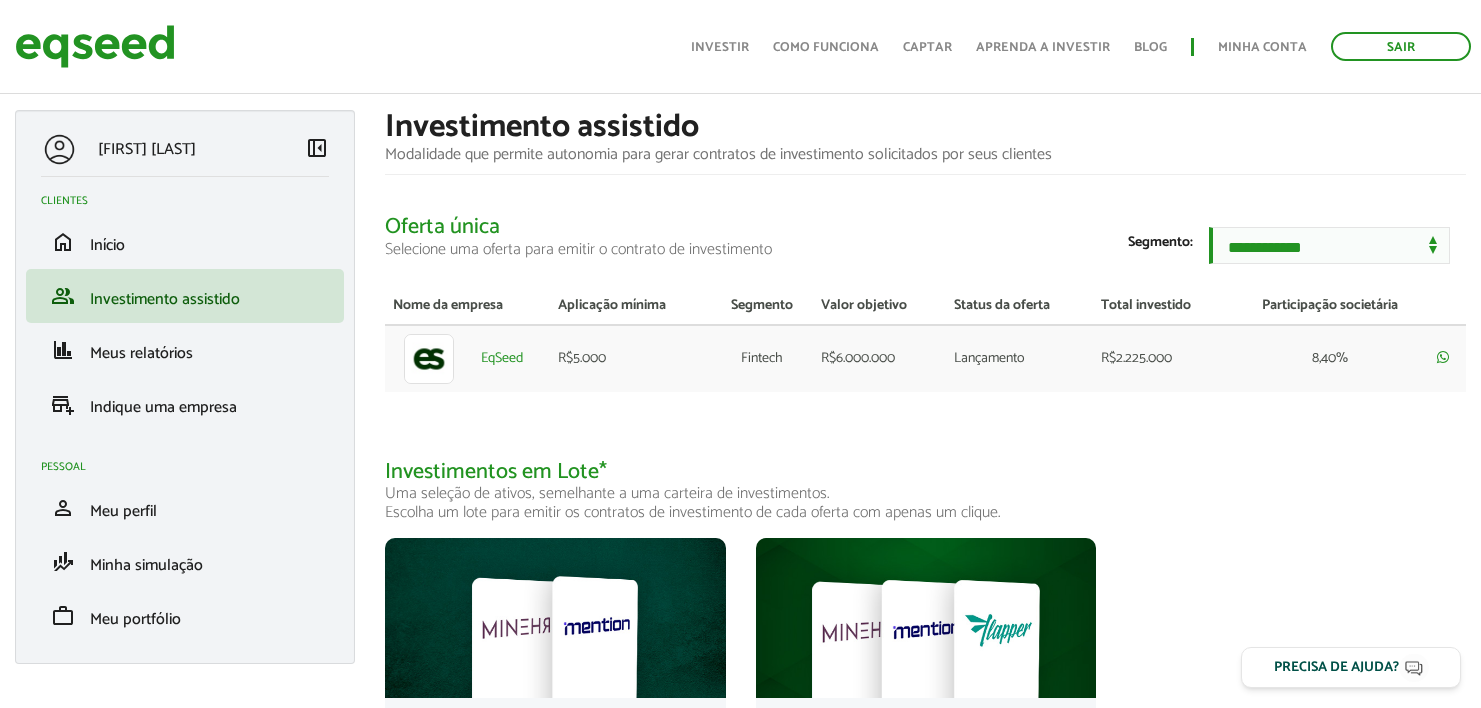 scroll, scrollTop: 104, scrollLeft: 0, axis: vertical 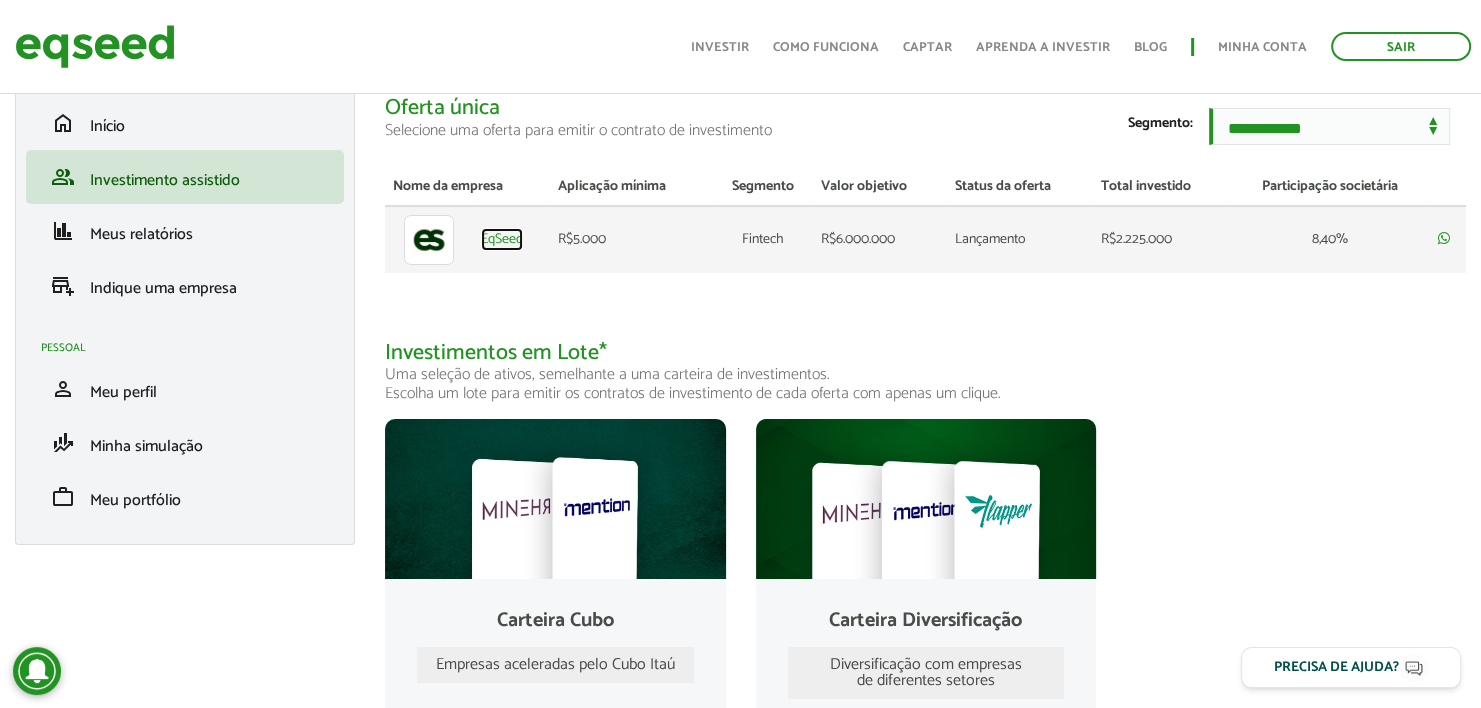 click on "EqSeed" at bounding box center [502, 240] 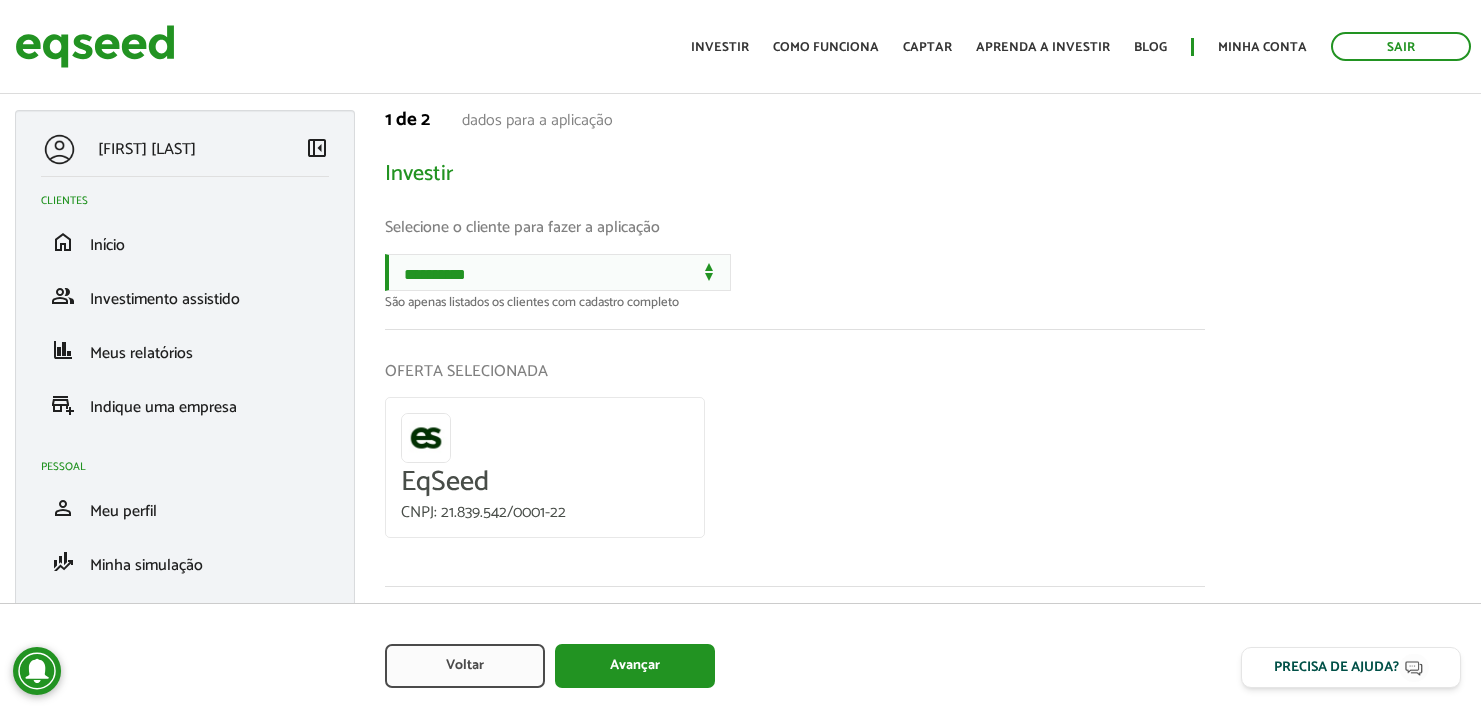 scroll, scrollTop: 0, scrollLeft: 0, axis: both 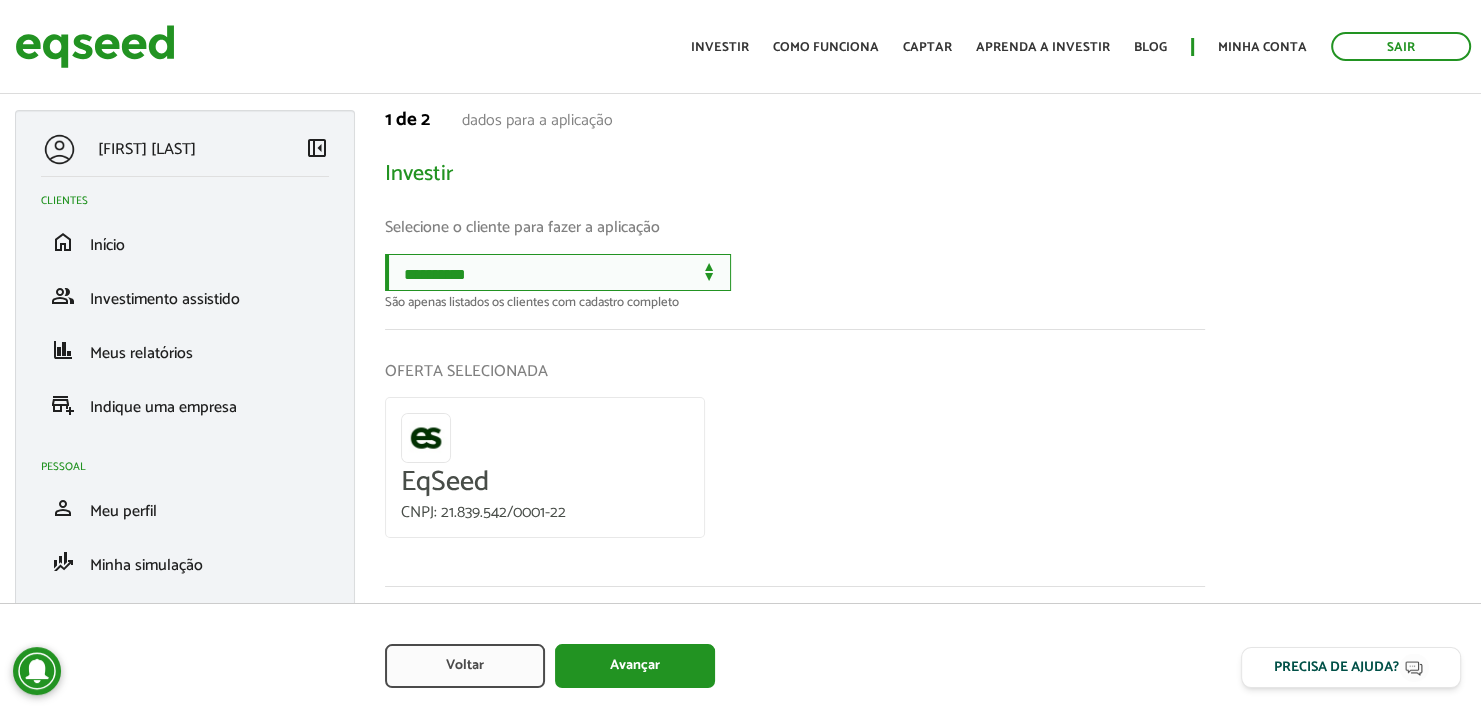 click on "**********" at bounding box center [558, 272] 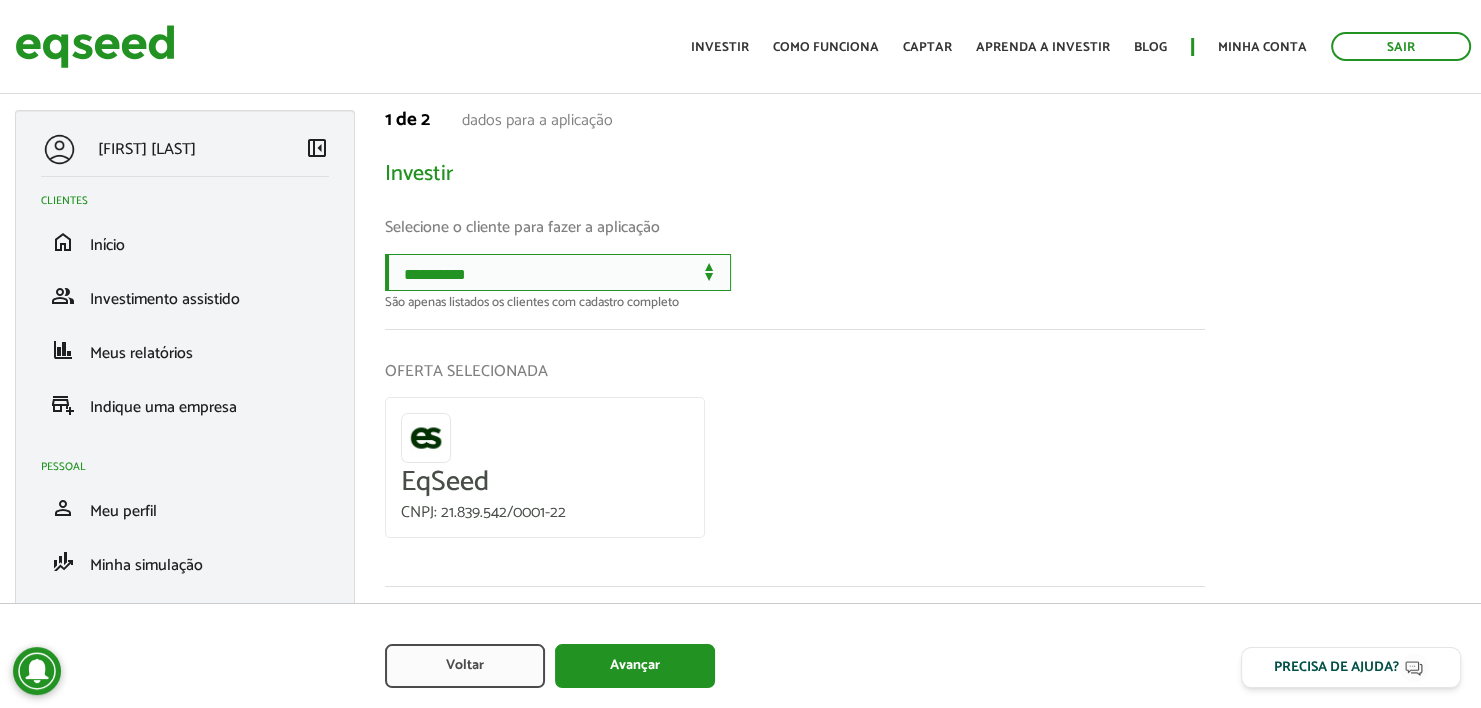 select on "******" 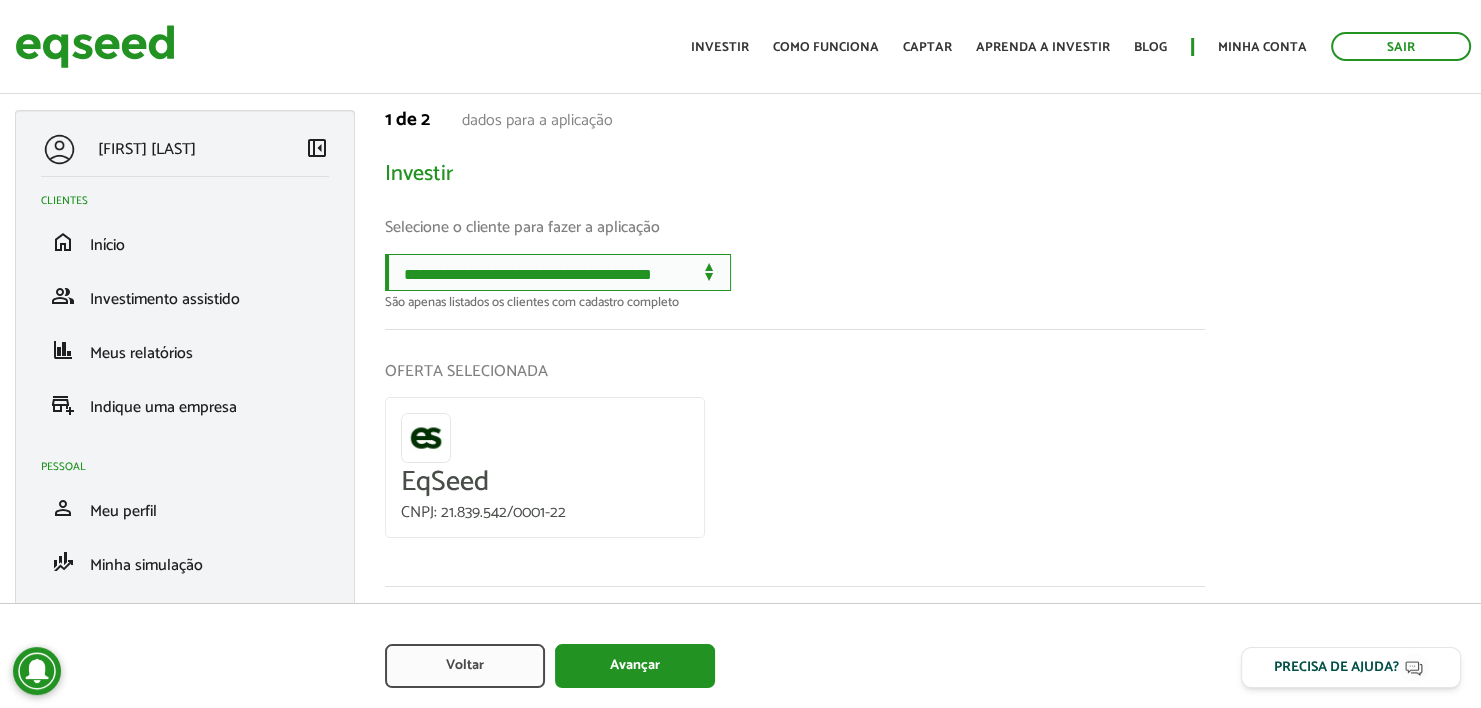click on "**********" at bounding box center [558, 272] 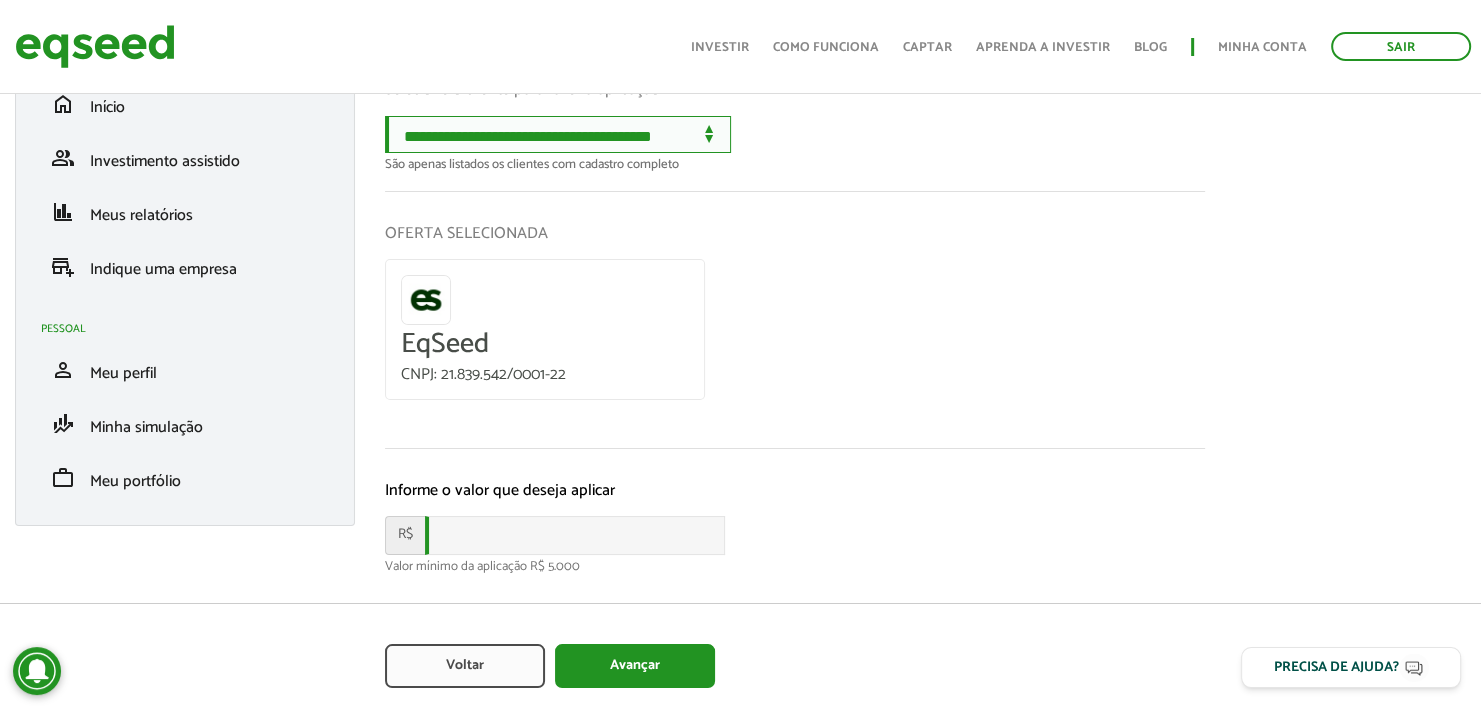 scroll, scrollTop: 140, scrollLeft: 0, axis: vertical 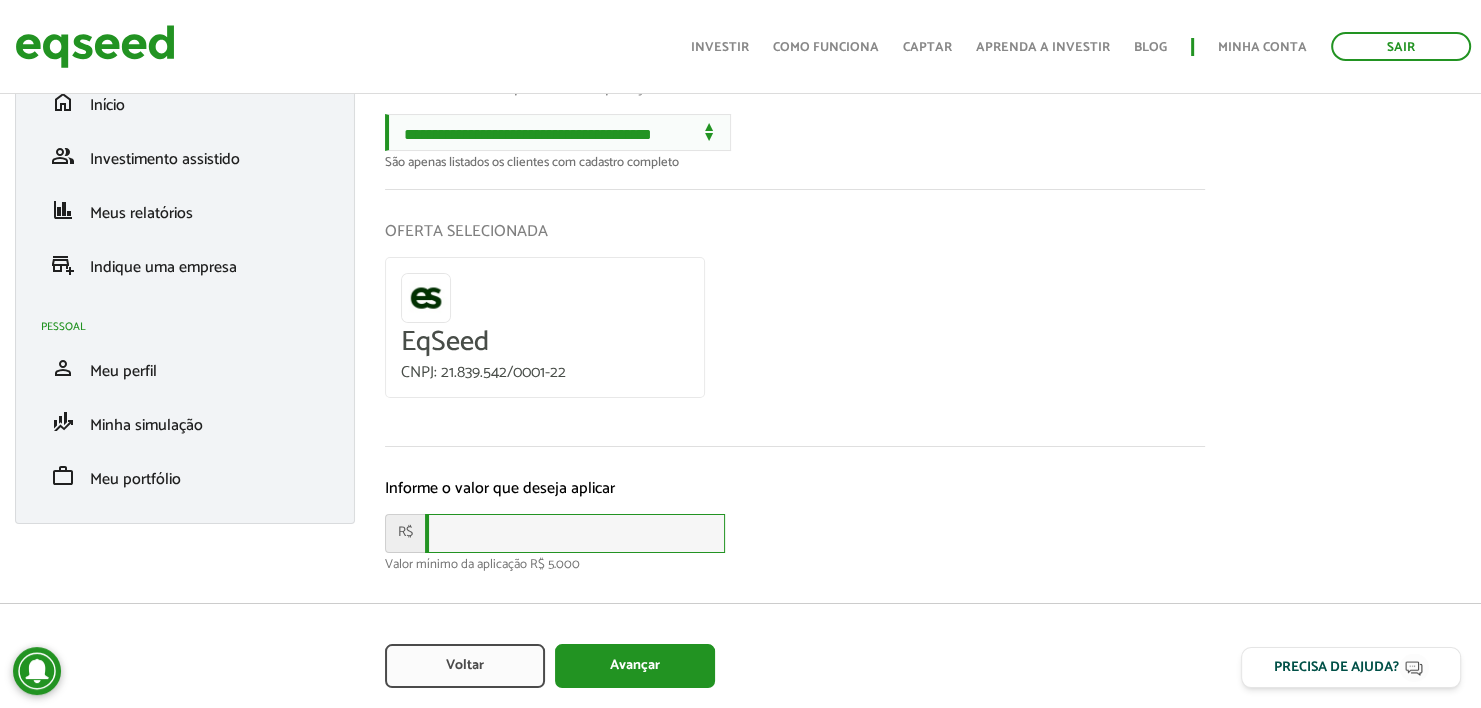 click at bounding box center (575, 533) 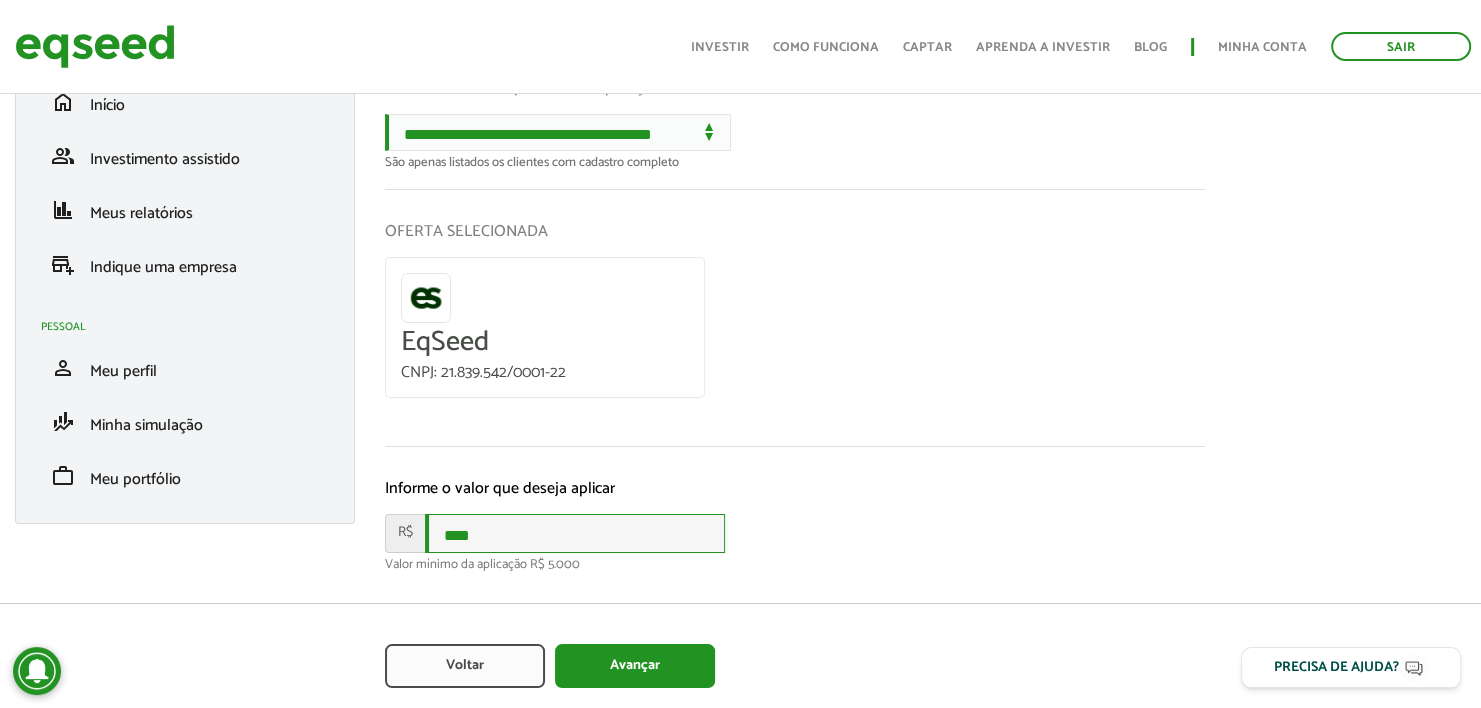 type on "****" 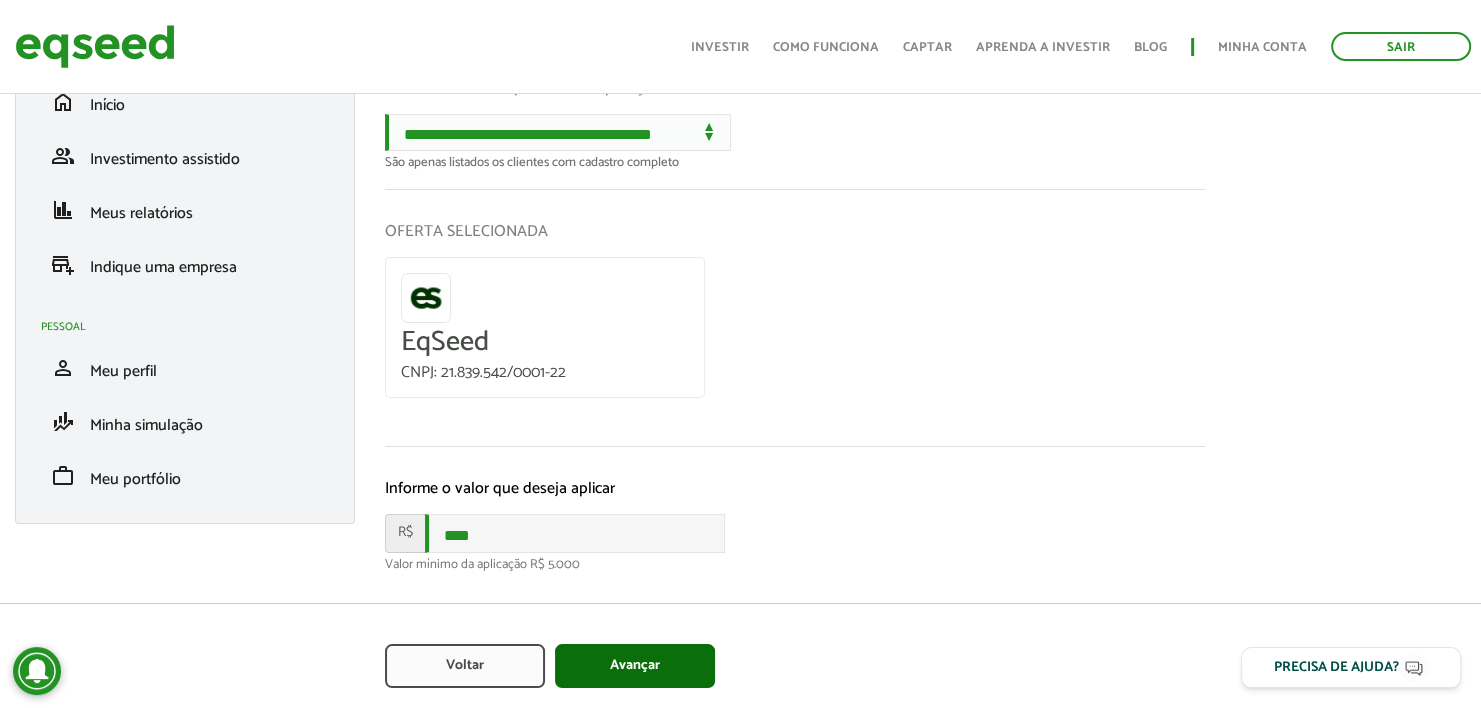 drag, startPoint x: 631, startPoint y: 688, endPoint x: 622, endPoint y: 664, distance: 25.632011 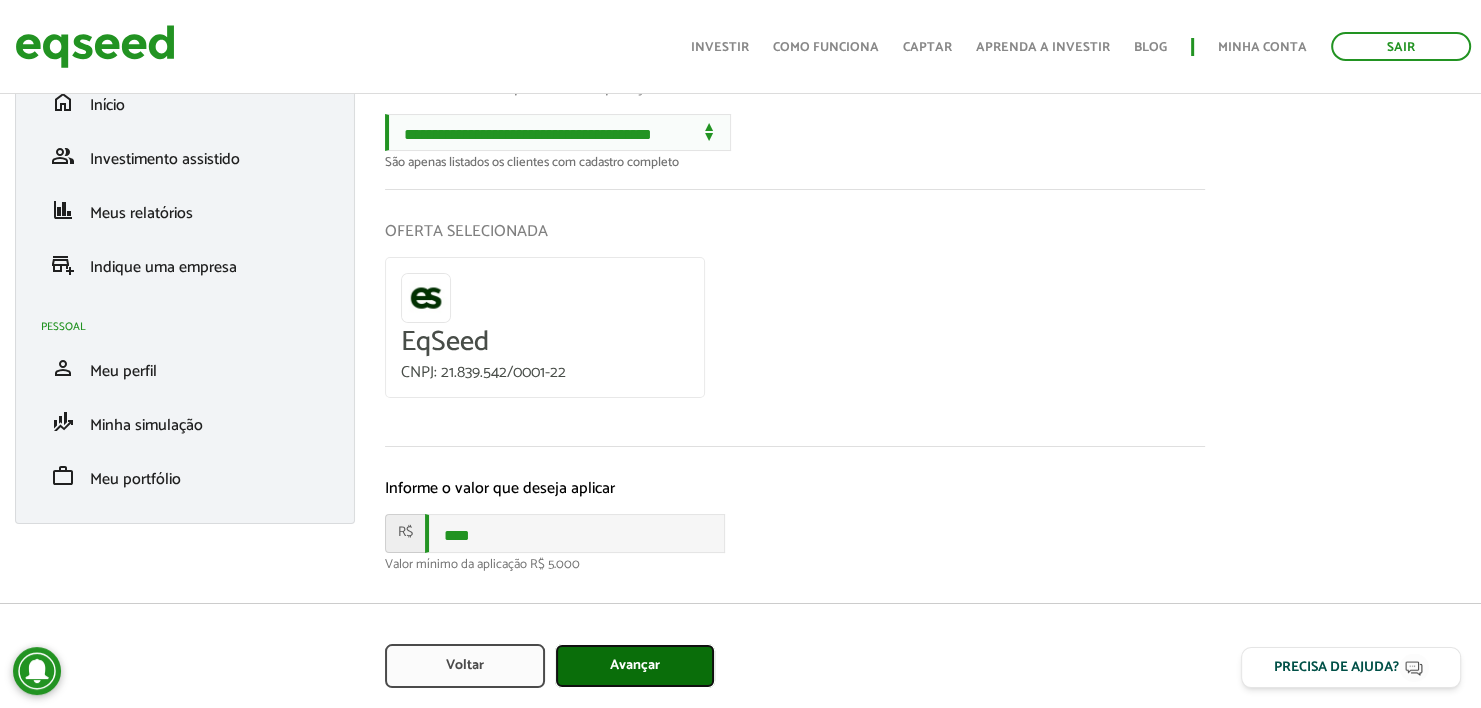 click on "Avançar" at bounding box center (635, 666) 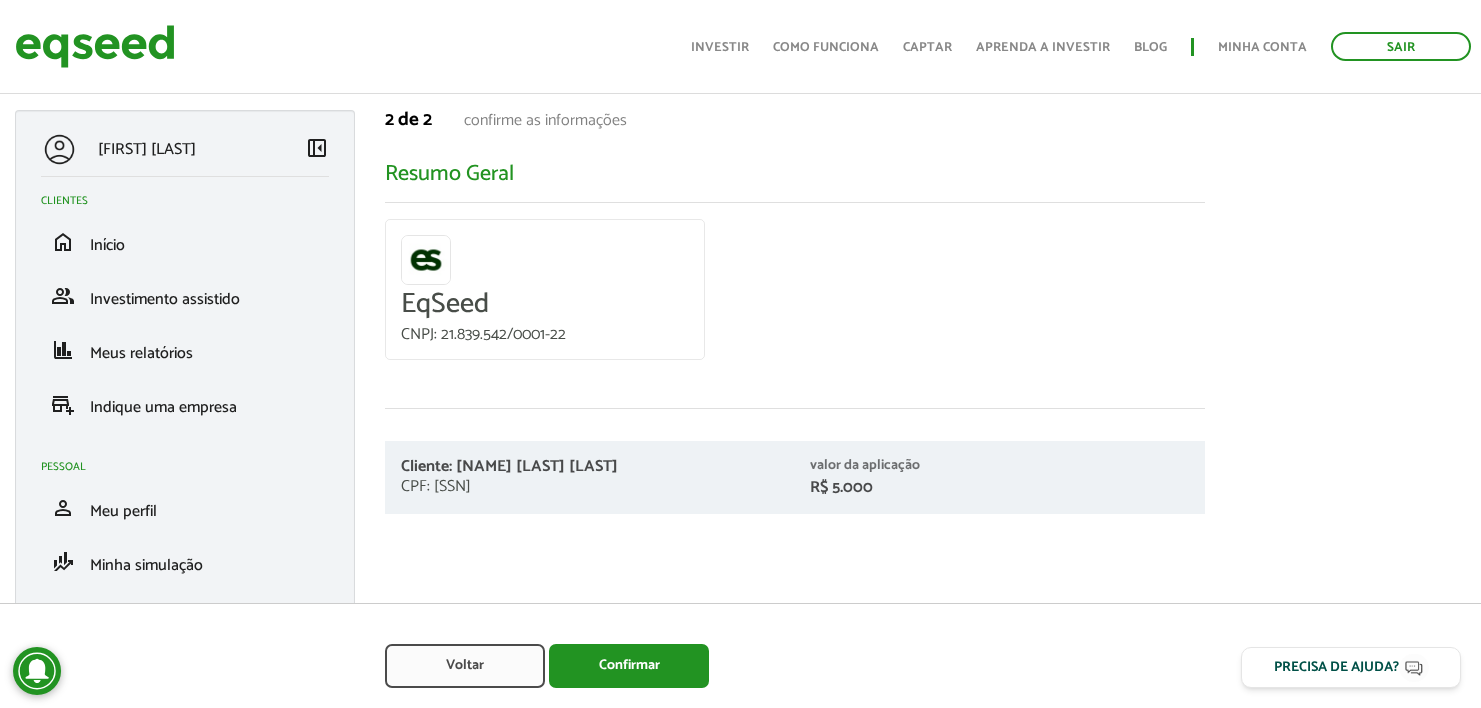 scroll, scrollTop: 16, scrollLeft: 0, axis: vertical 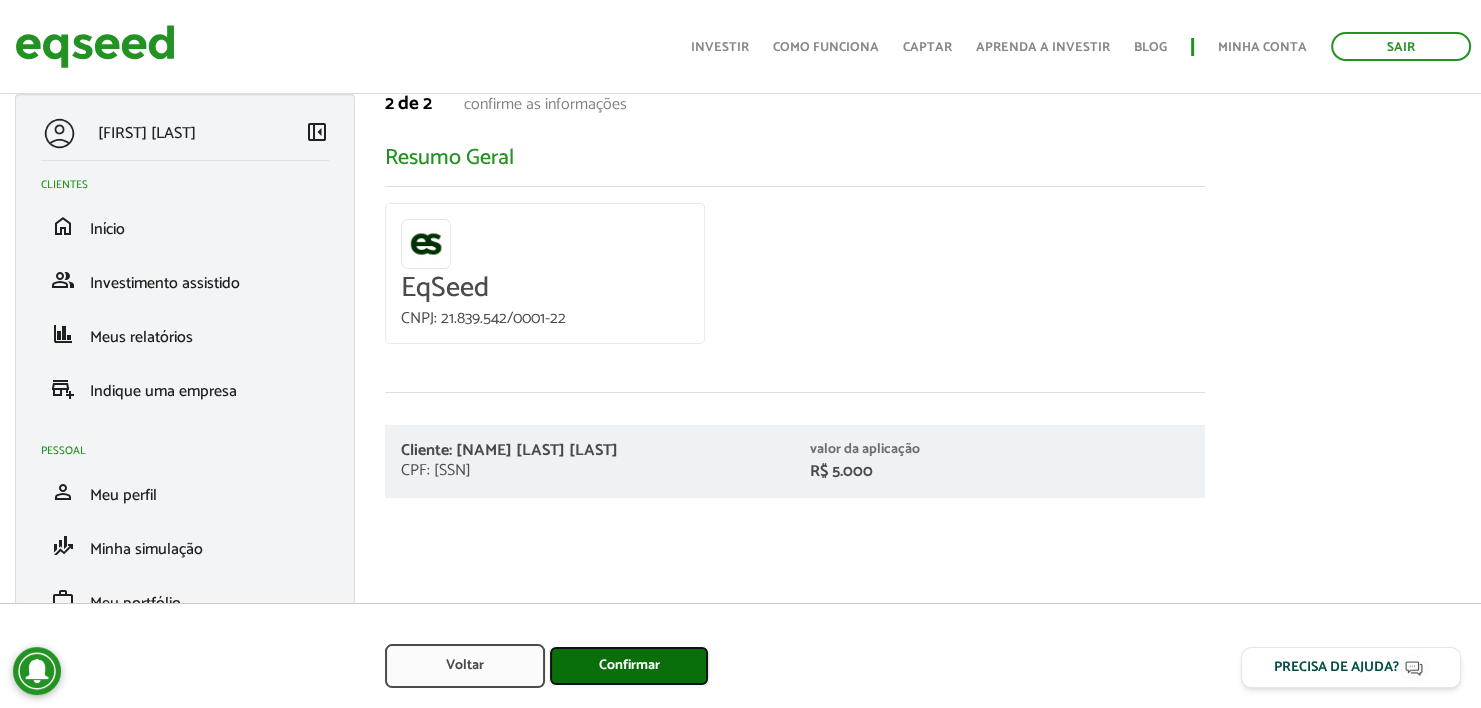 click on "Confirmar" at bounding box center [629, 666] 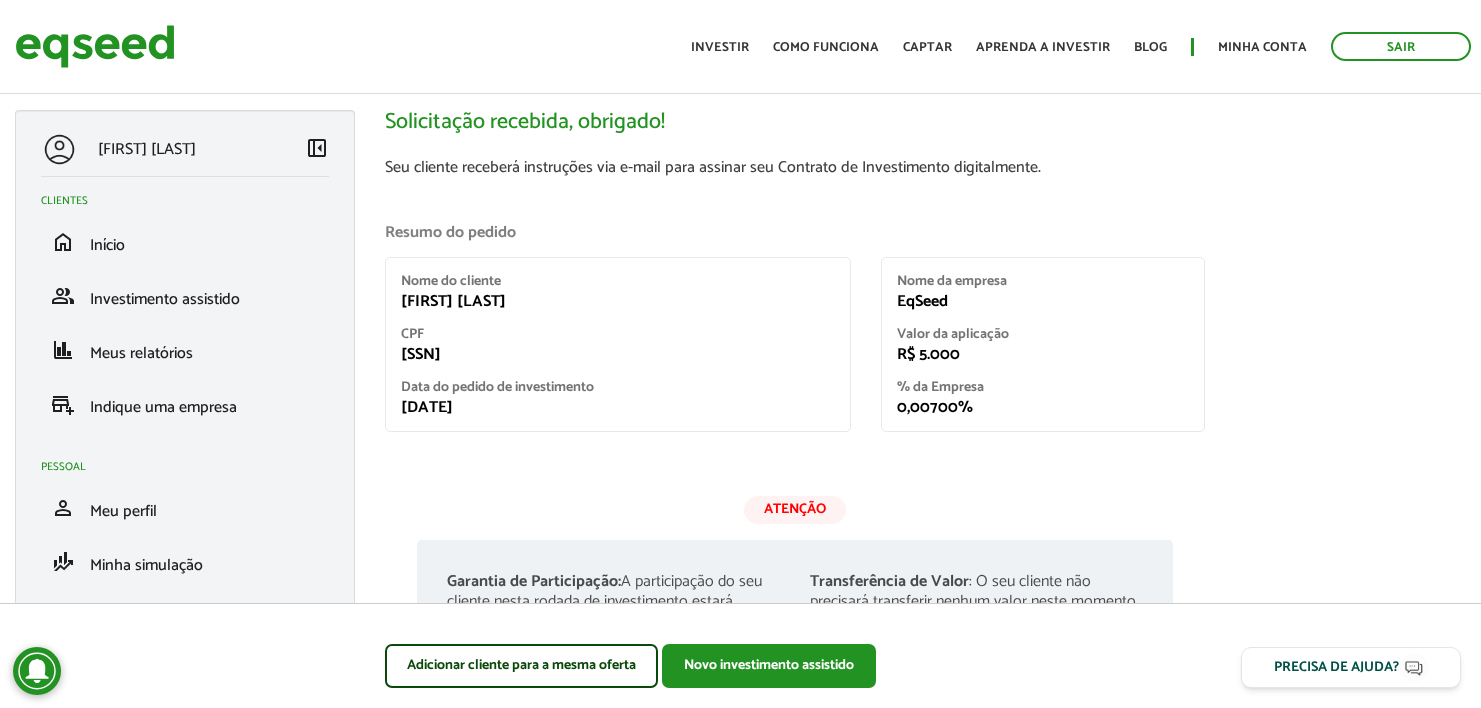 scroll, scrollTop: 0, scrollLeft: 0, axis: both 